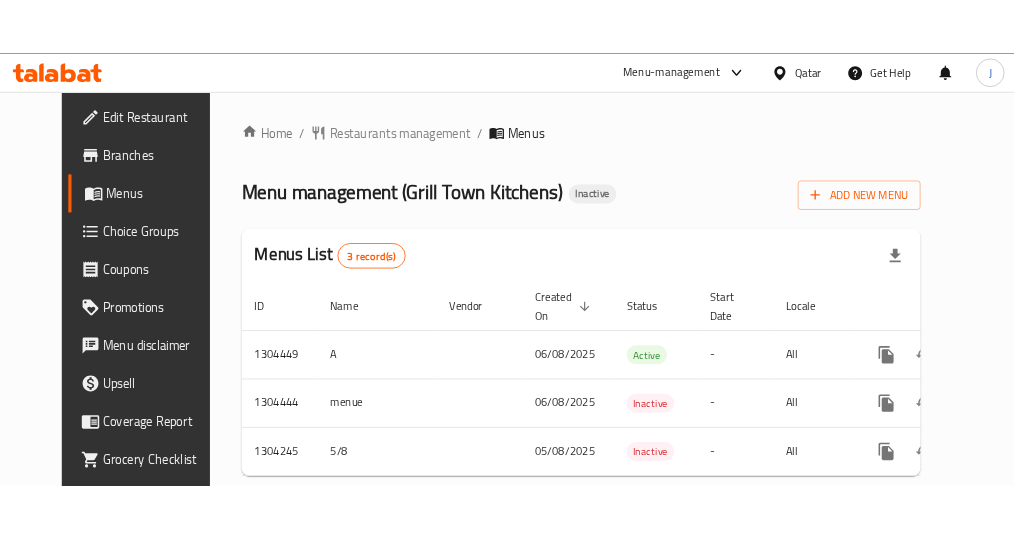 scroll, scrollTop: 0, scrollLeft: 0, axis: both 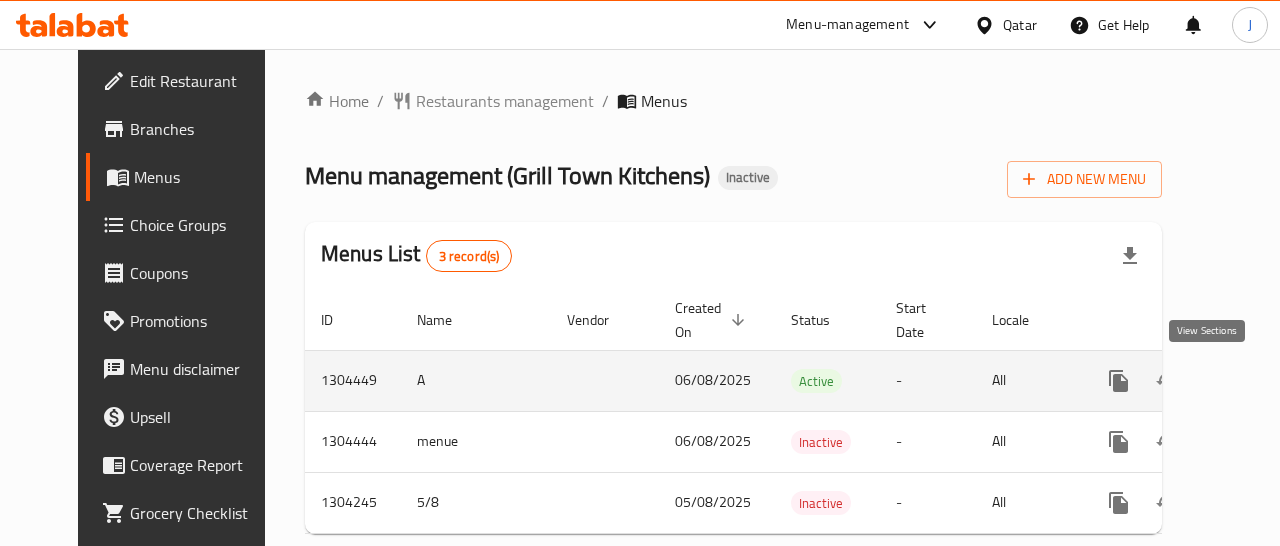 click 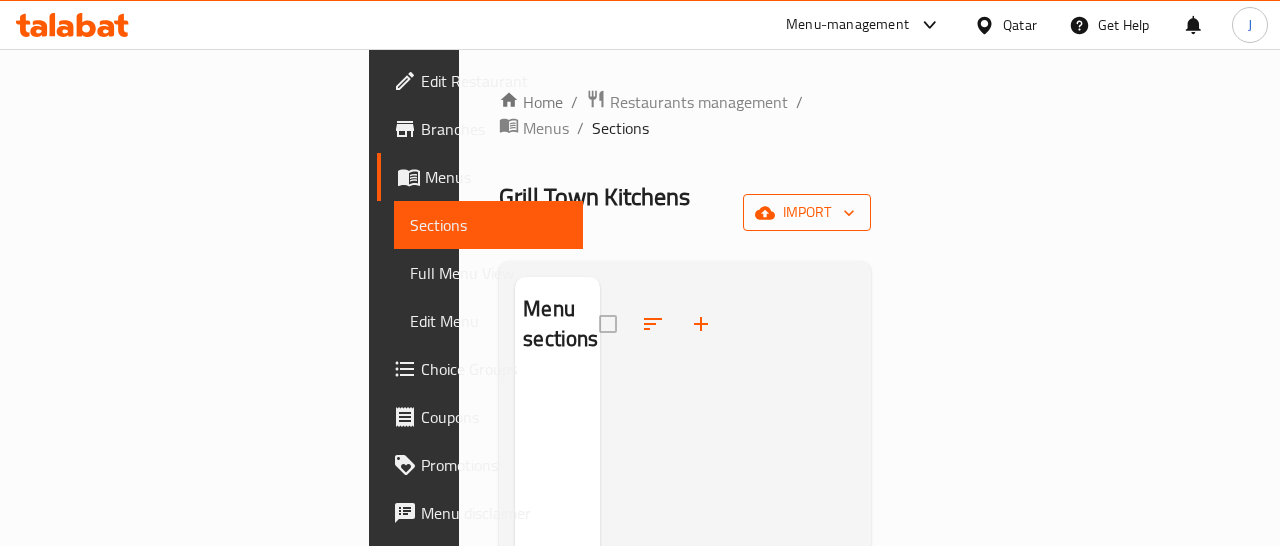 click on "import" at bounding box center (807, 212) 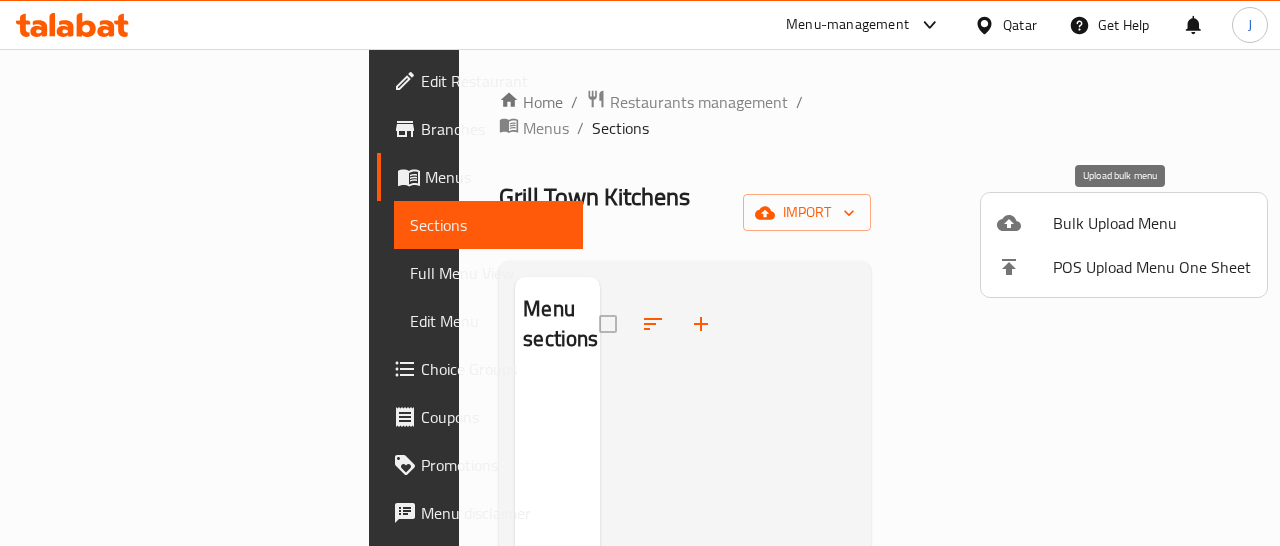 click on "Bulk Upload Menu" at bounding box center (1152, 223) 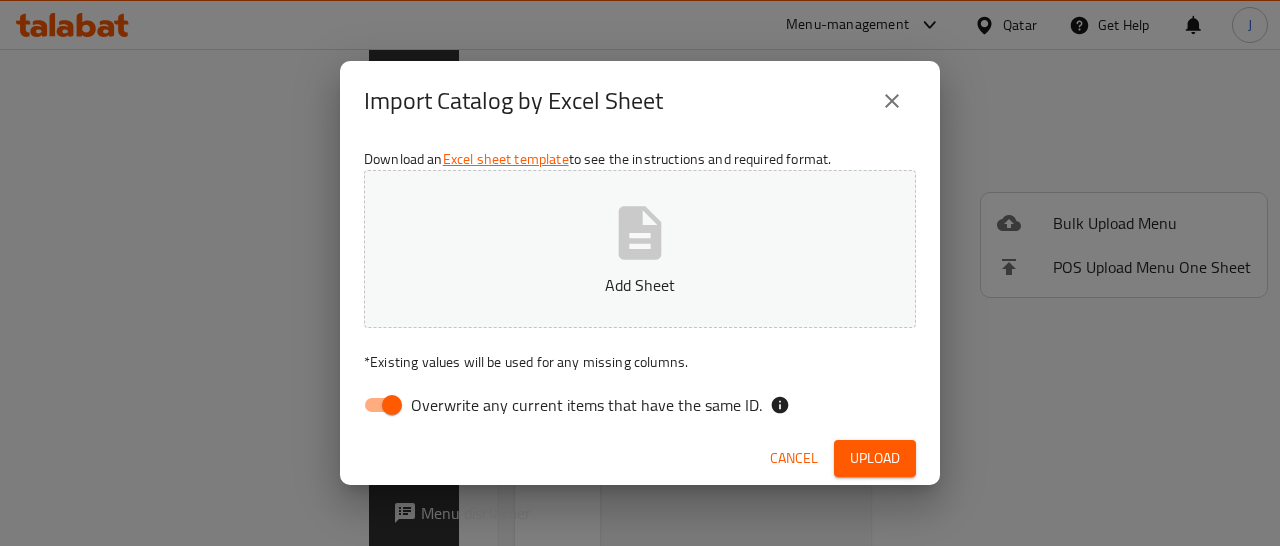 type 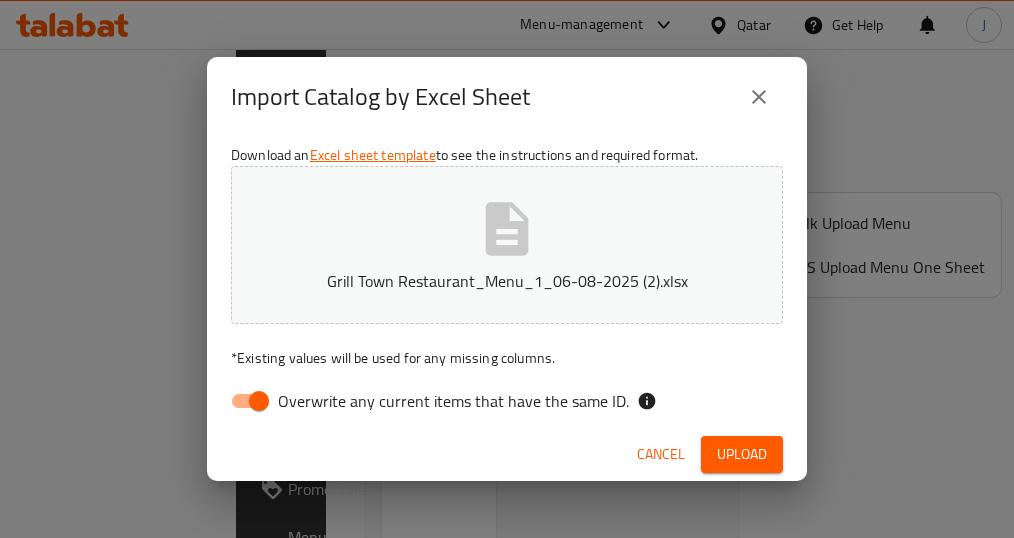 click on "Overwrite any current items that have the same ID." at bounding box center [259, 401] 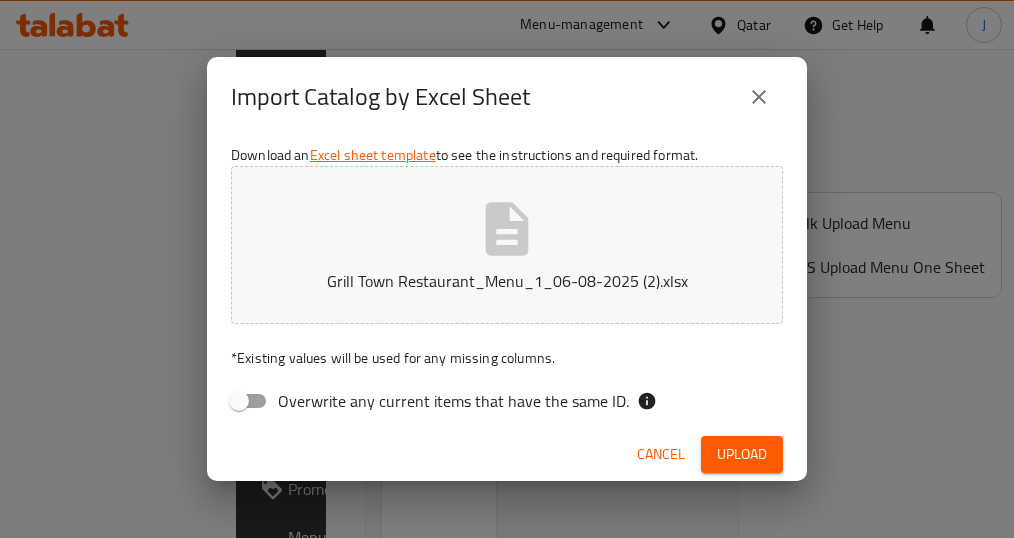click on "Upload" at bounding box center [742, 454] 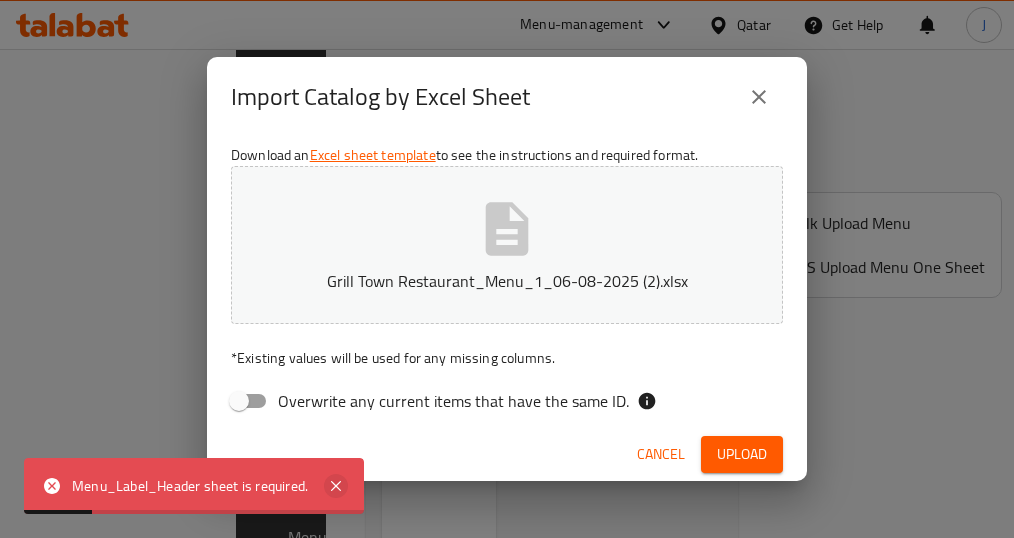 click 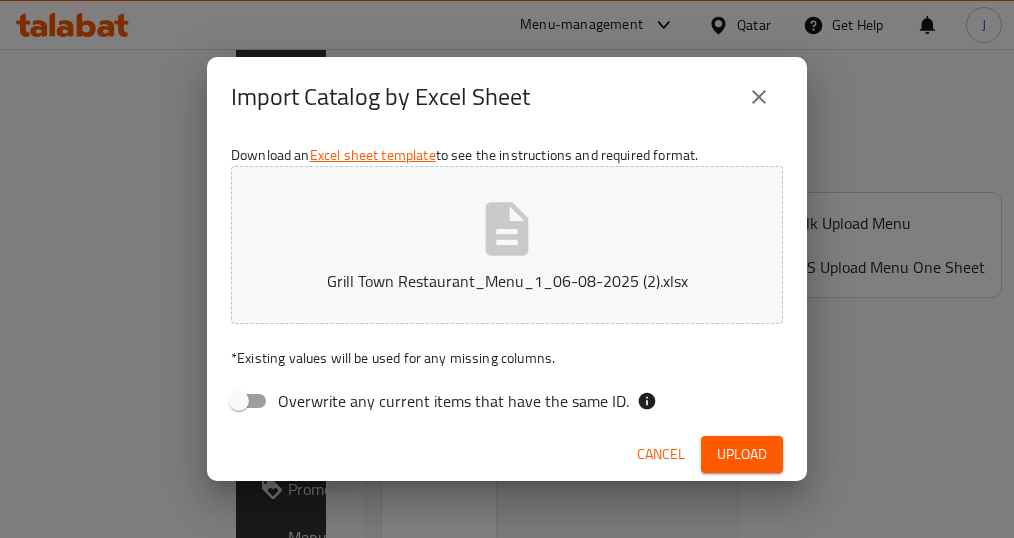click at bounding box center [759, 97] 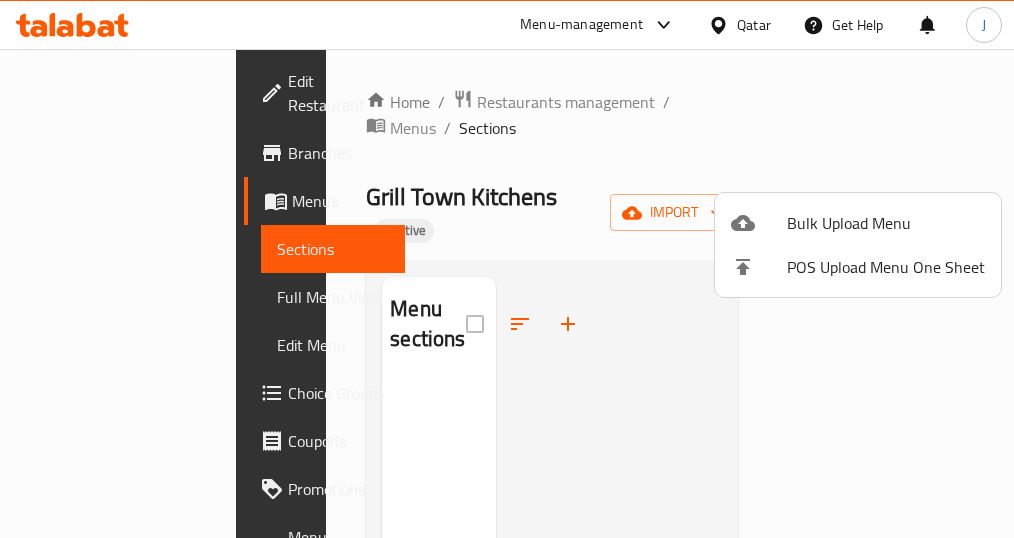 click at bounding box center [507, 269] 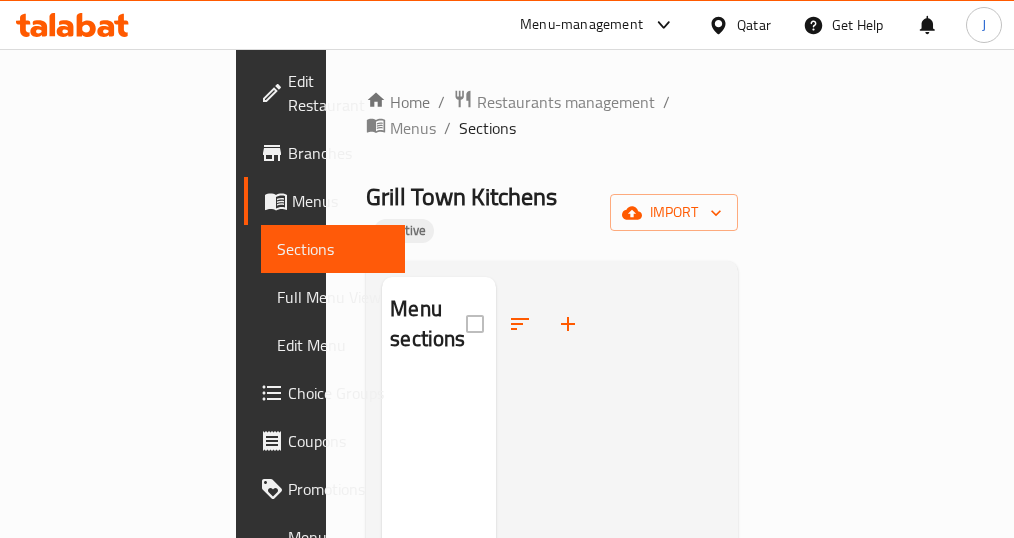 click on "Menus" at bounding box center [413, 128] 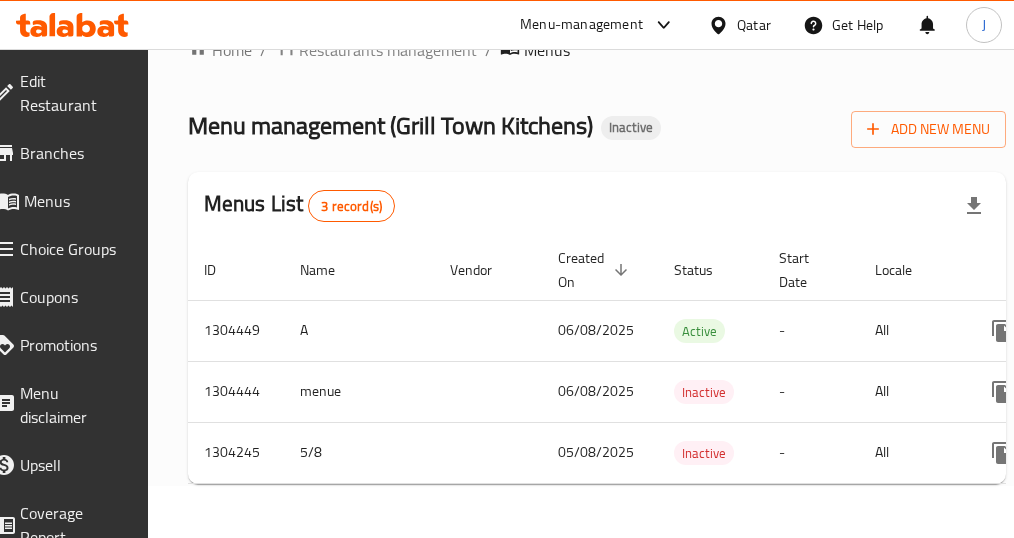 scroll, scrollTop: 0, scrollLeft: 0, axis: both 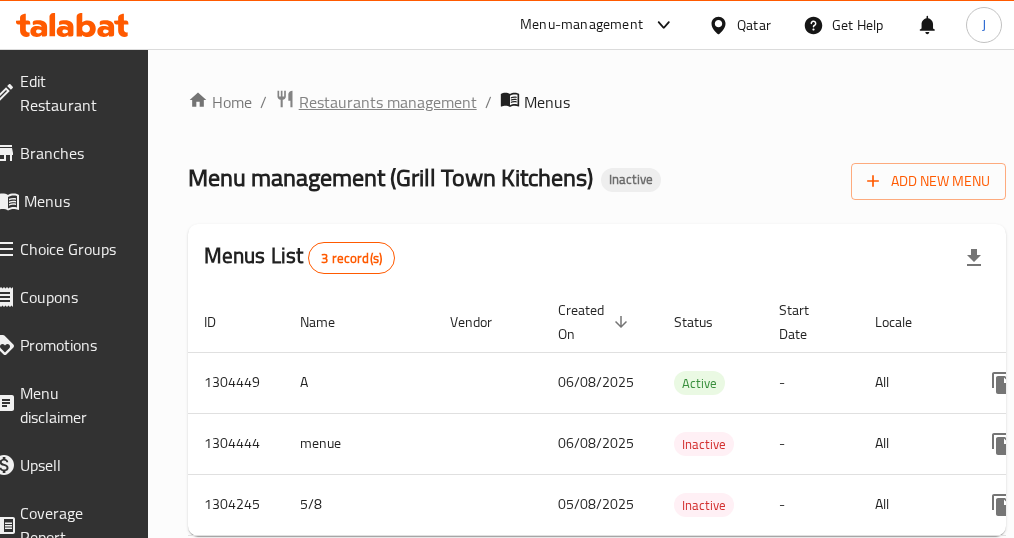 click on "Restaurants management" at bounding box center [388, 102] 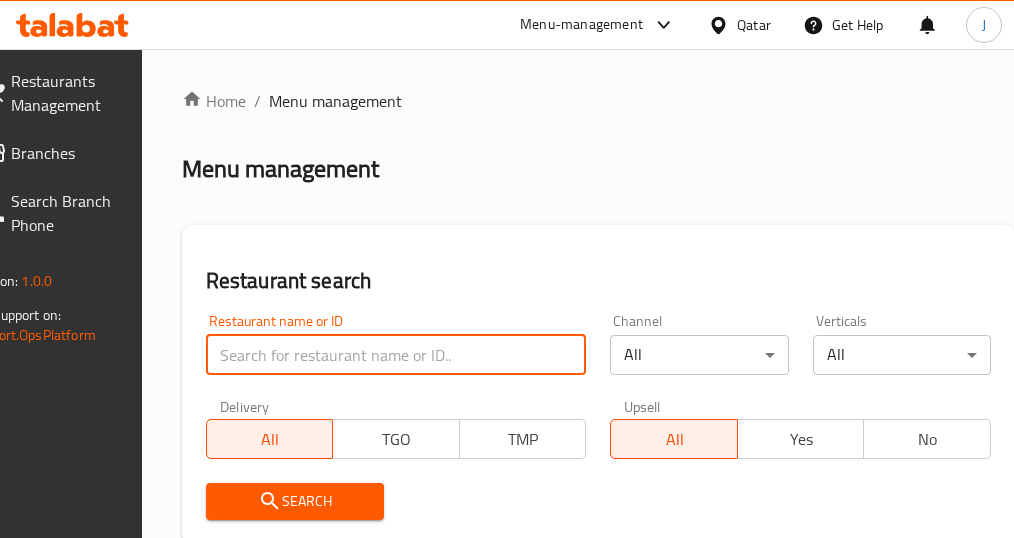click at bounding box center [396, 355] 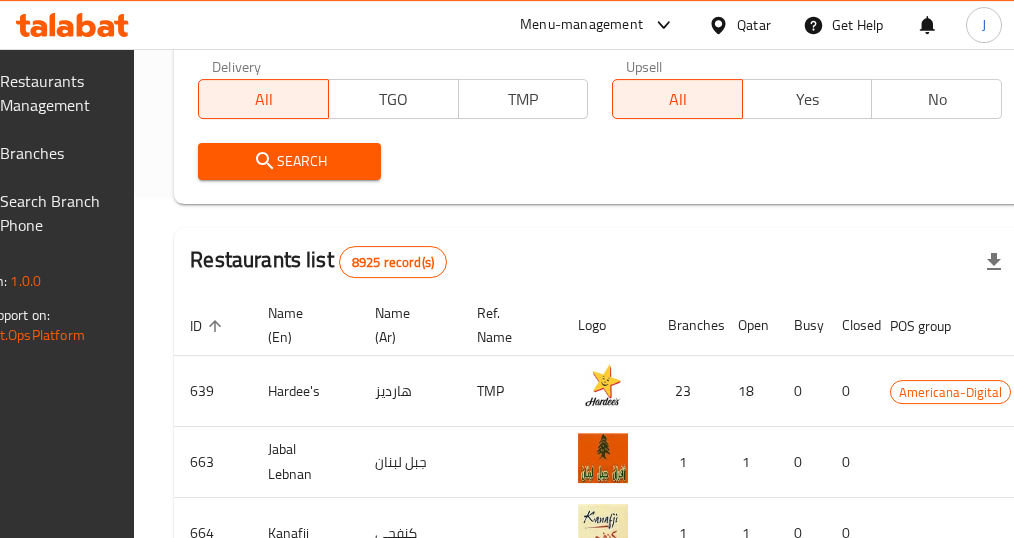 scroll, scrollTop: 0, scrollLeft: 0, axis: both 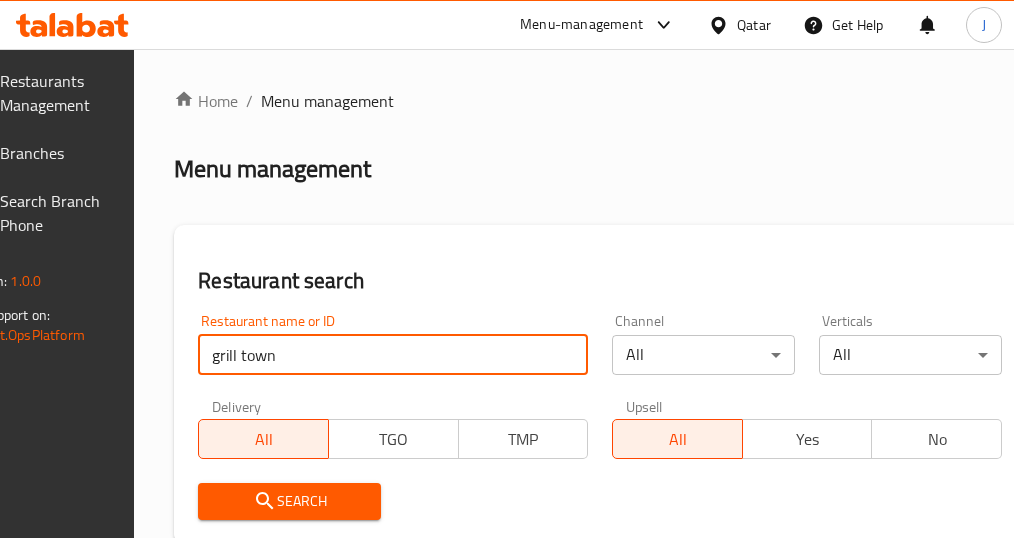 type on "grill town" 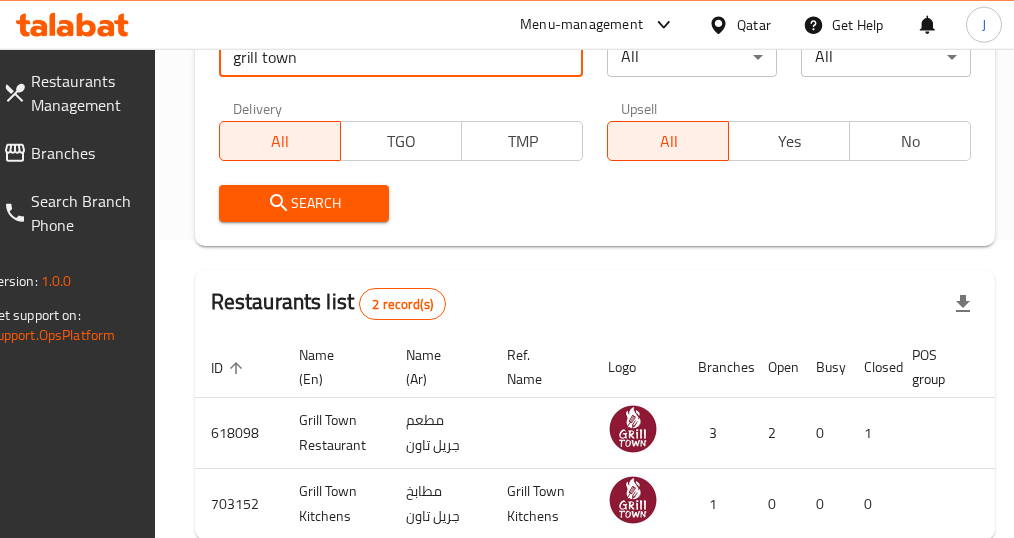 scroll, scrollTop: 308, scrollLeft: 0, axis: vertical 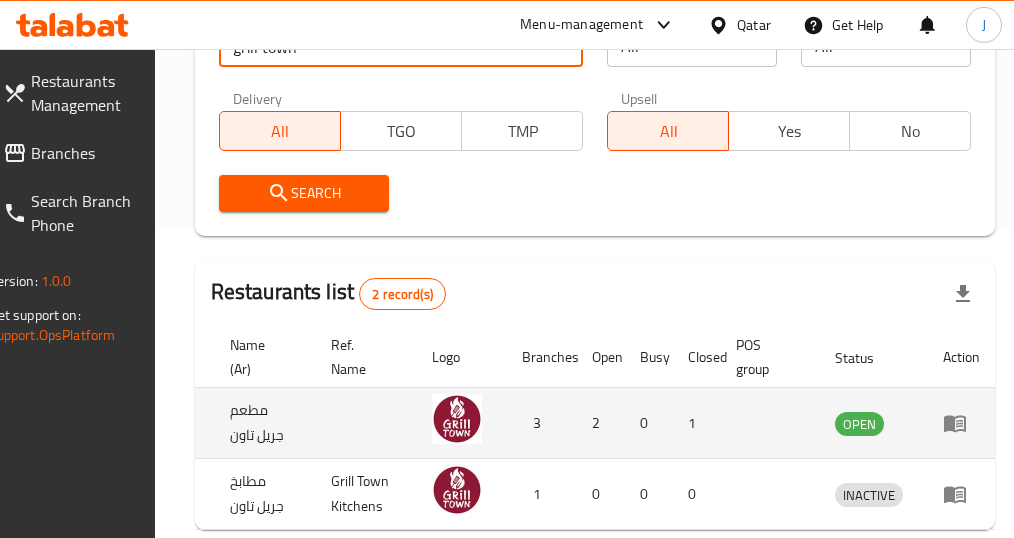 click at bounding box center [961, 423] 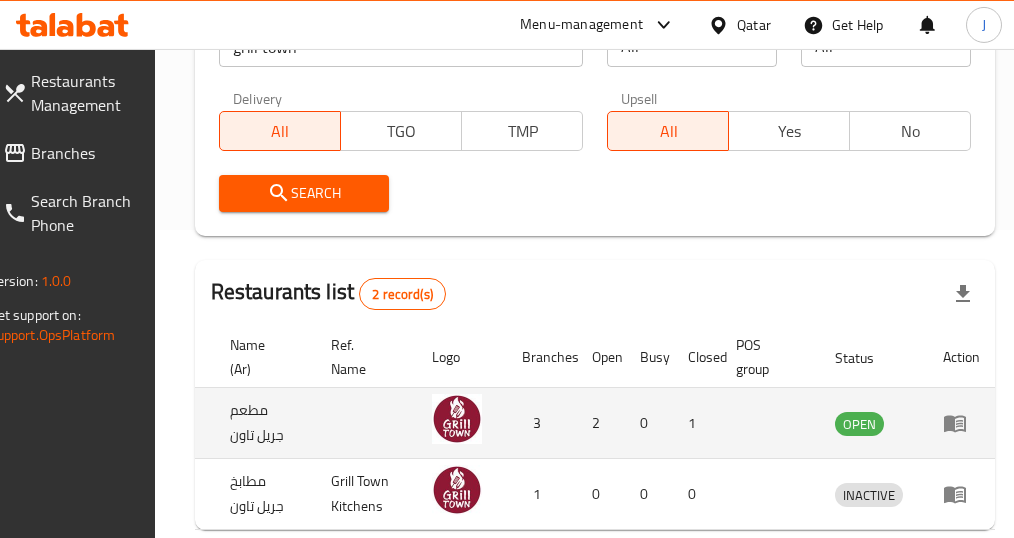 click 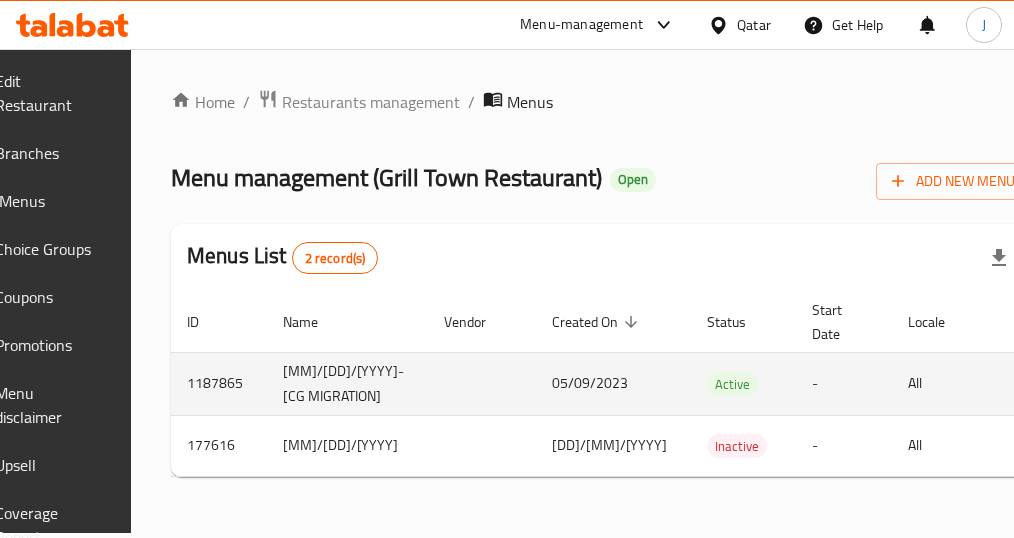 scroll, scrollTop: 0, scrollLeft: 228, axis: horizontal 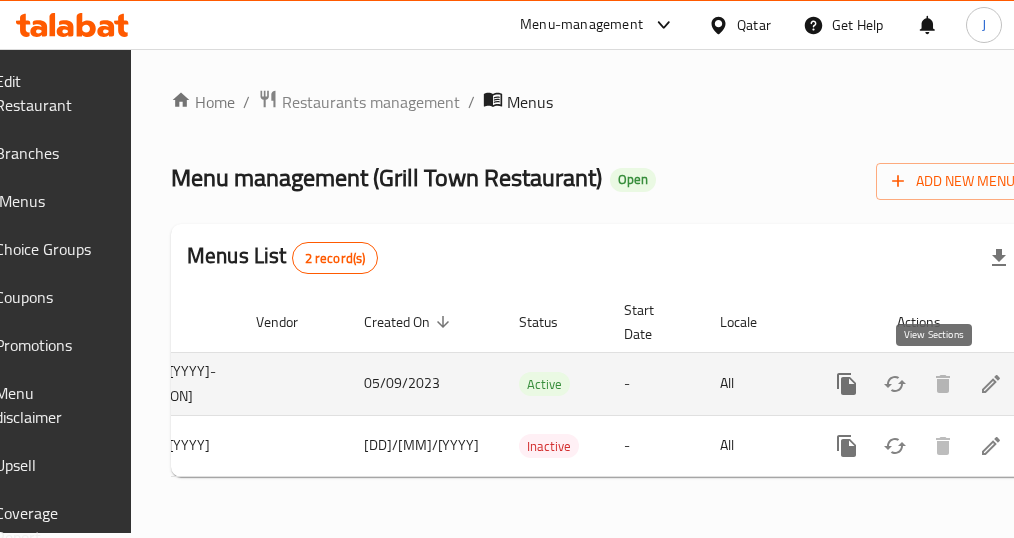 click 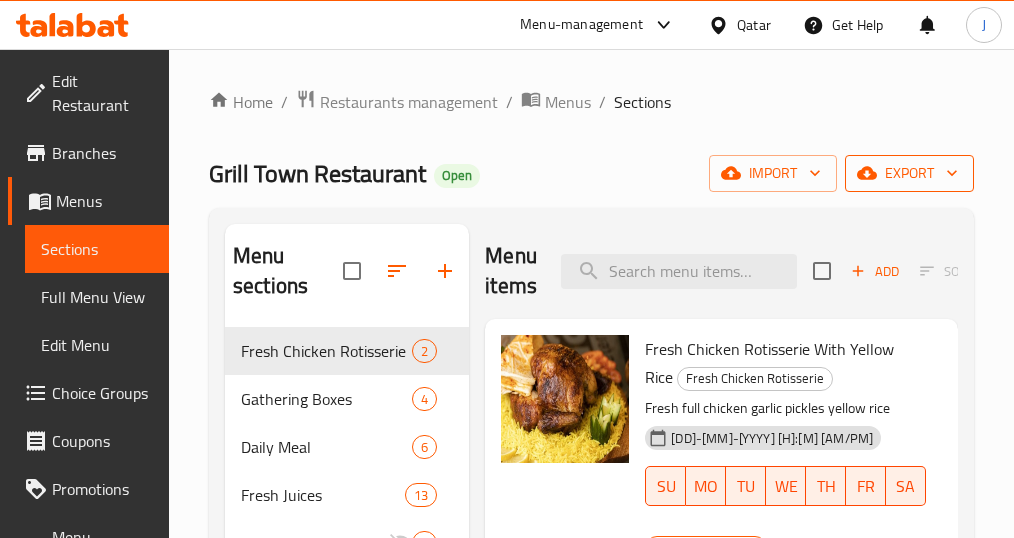 click 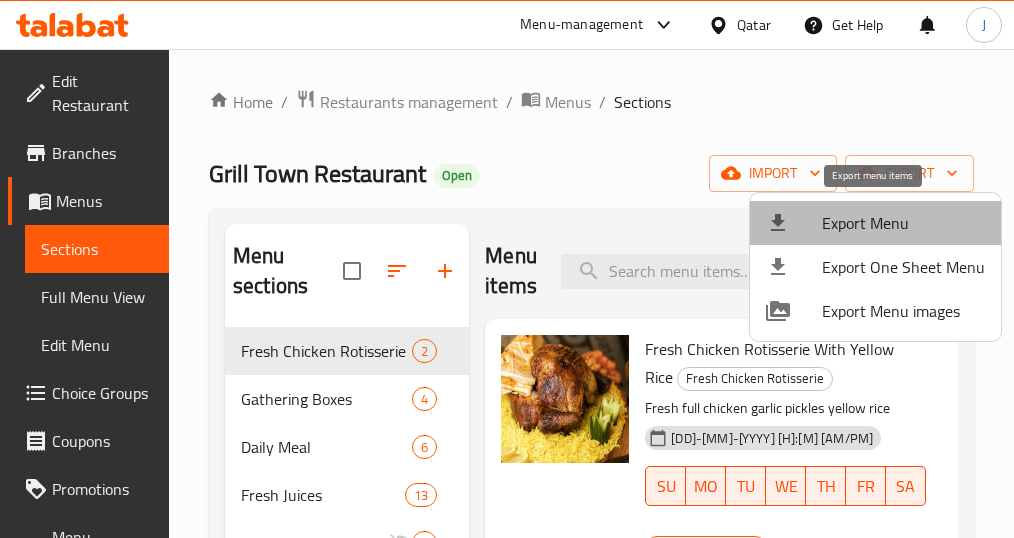 click on "Export Menu" at bounding box center (903, 223) 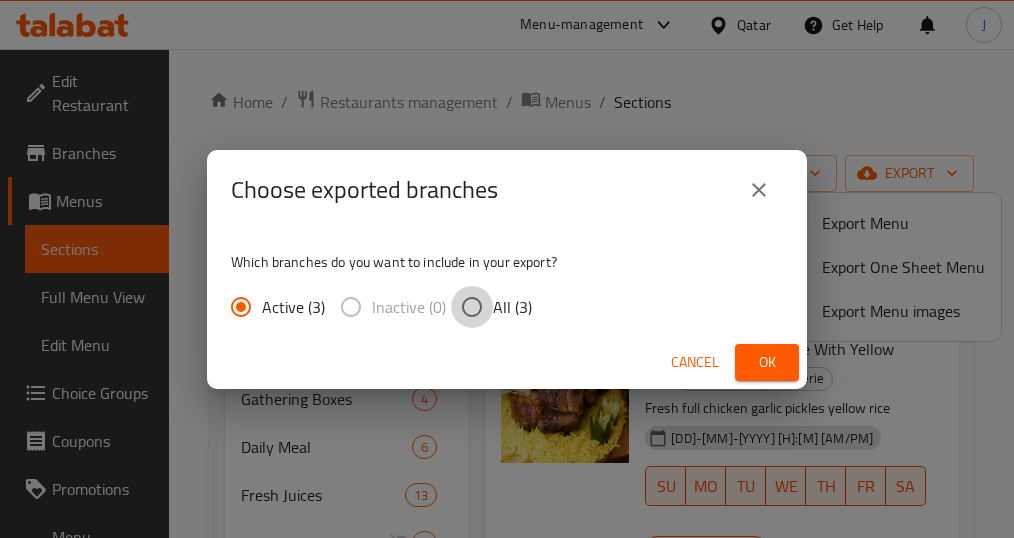 click on "All (3)" at bounding box center (472, 307) 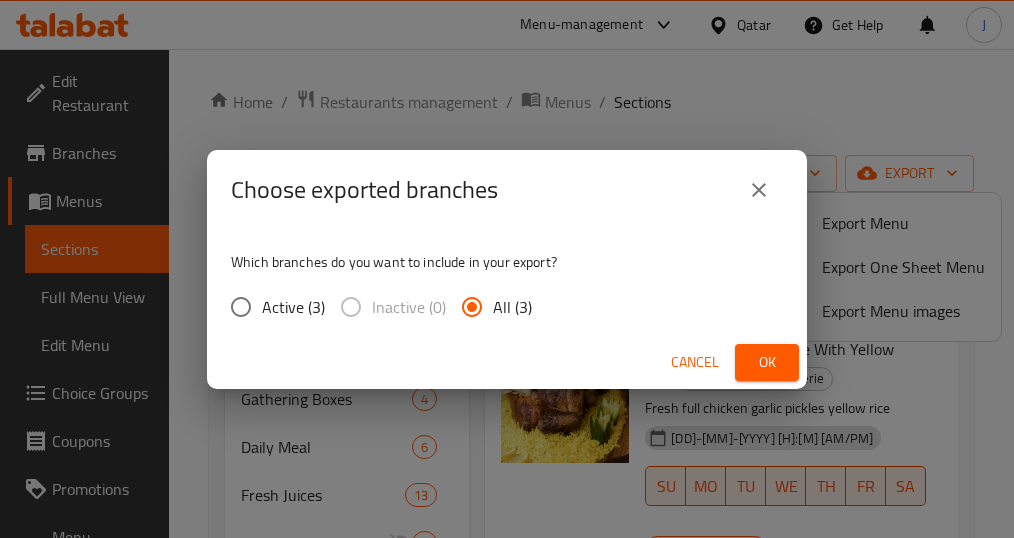 click on "Ok" at bounding box center [767, 362] 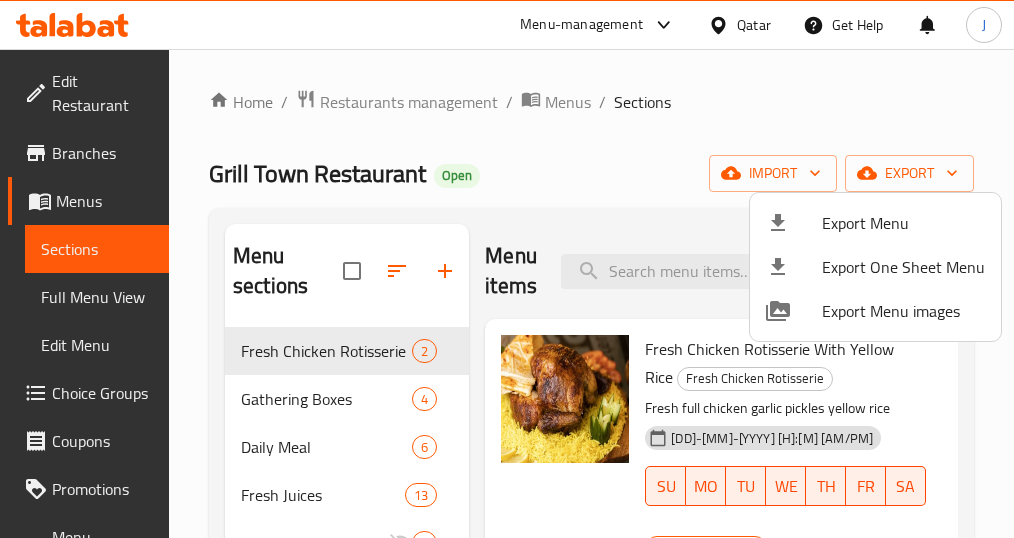 type 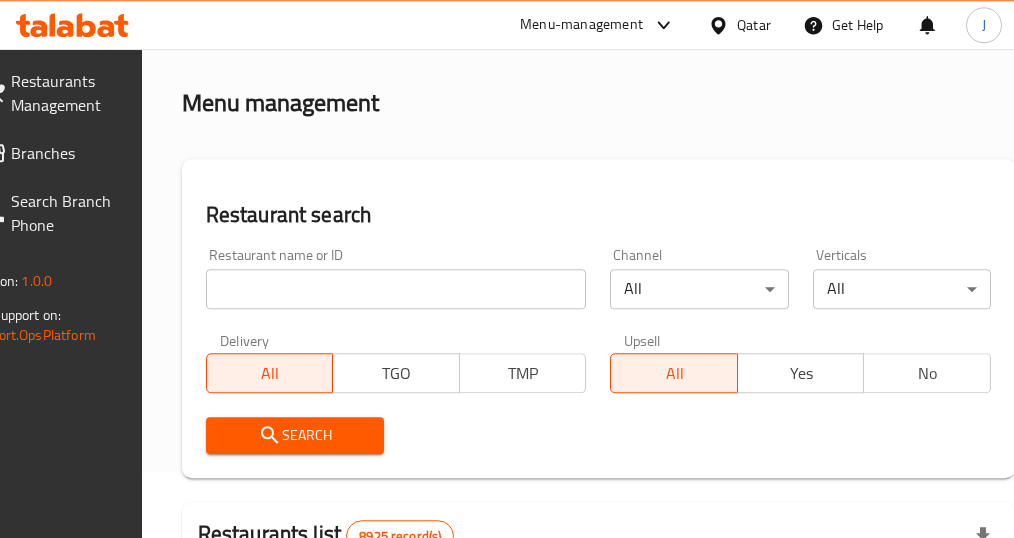 scroll, scrollTop: 66, scrollLeft: 0, axis: vertical 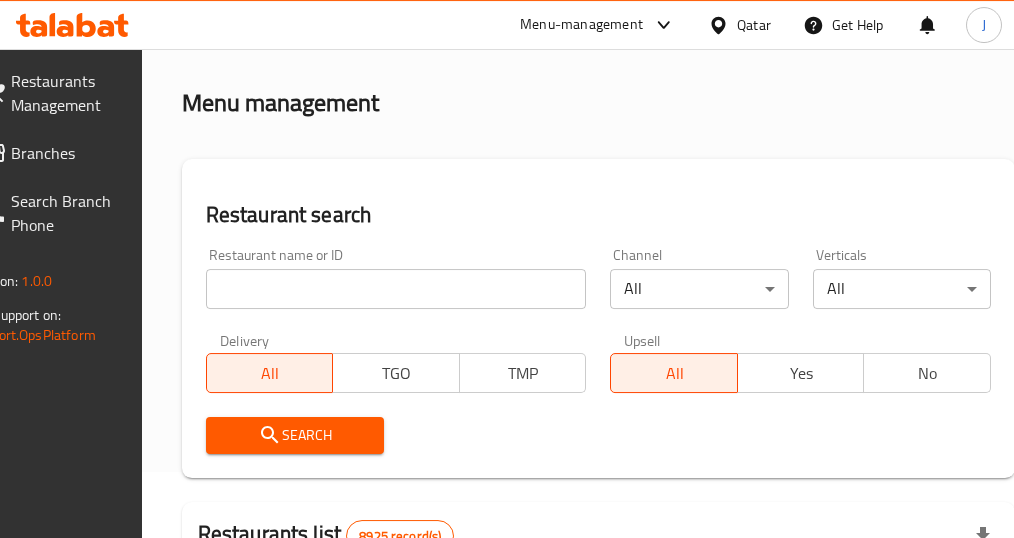click at bounding box center (396, 289) 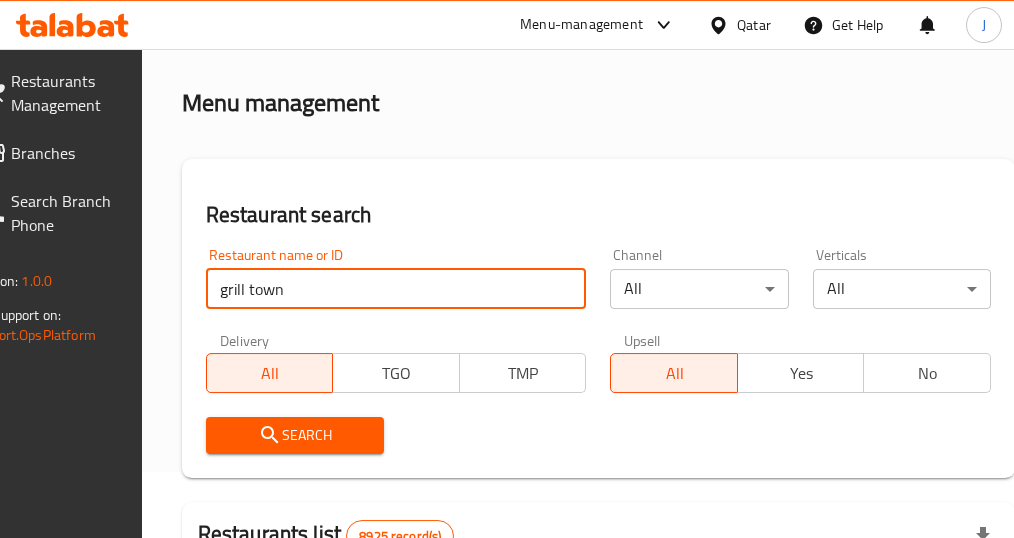 type on "grill town" 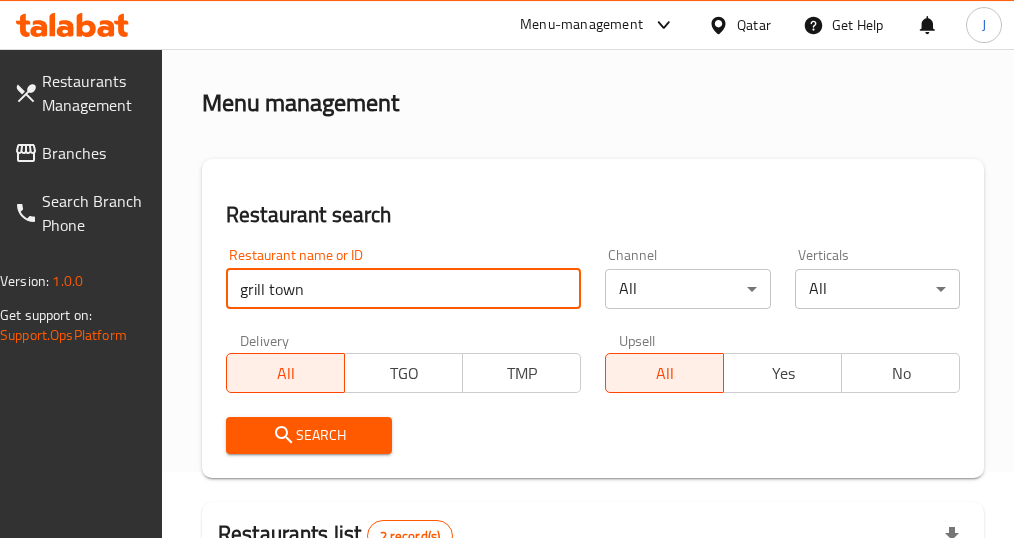 click on "Search" at bounding box center [309, 435] 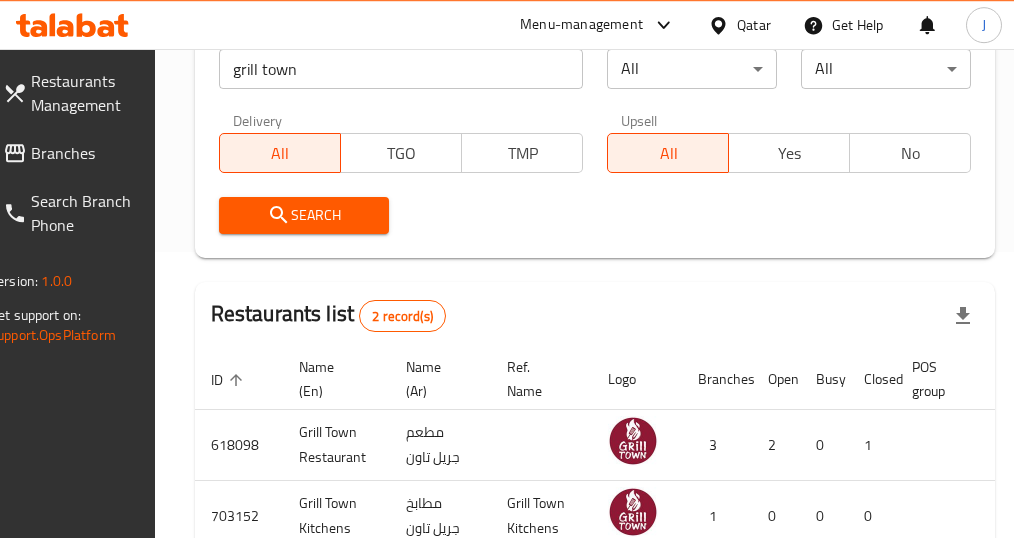 scroll, scrollTop: 286, scrollLeft: 0, axis: vertical 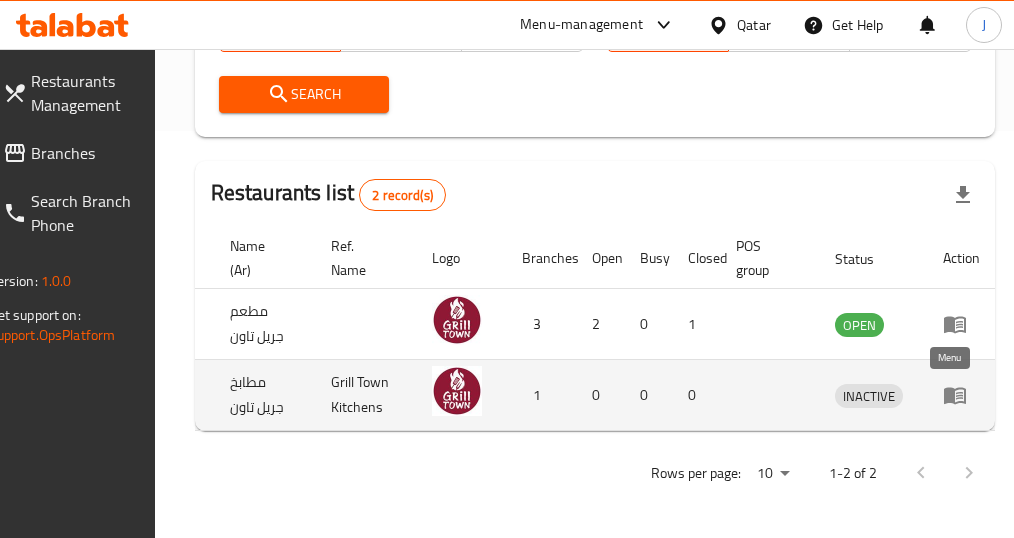 click 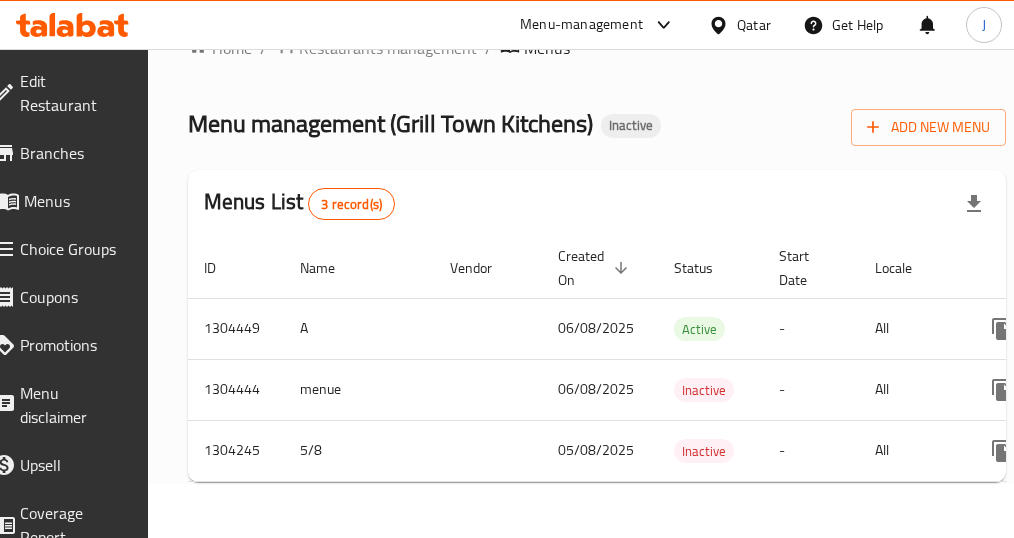 scroll, scrollTop: 52, scrollLeft: 0, axis: vertical 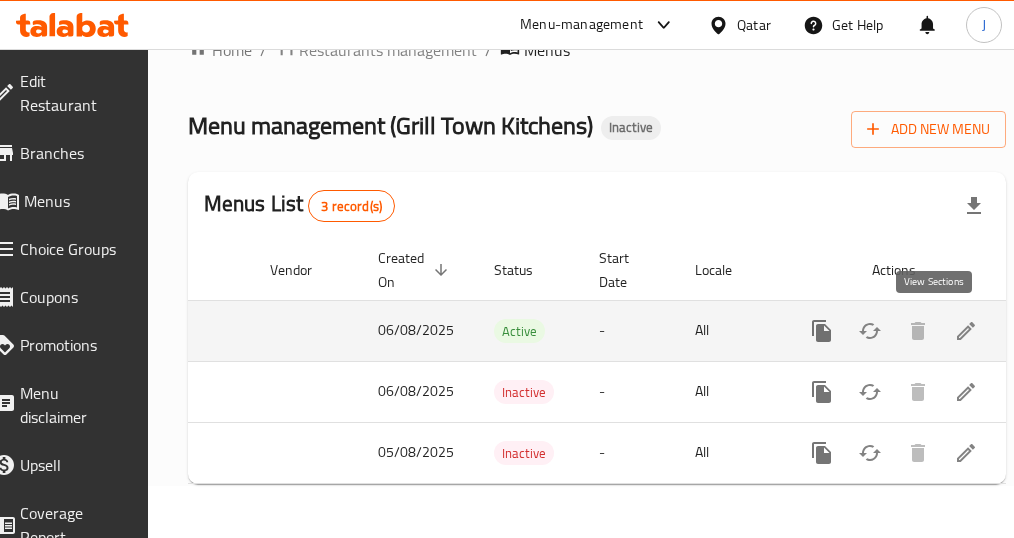 click 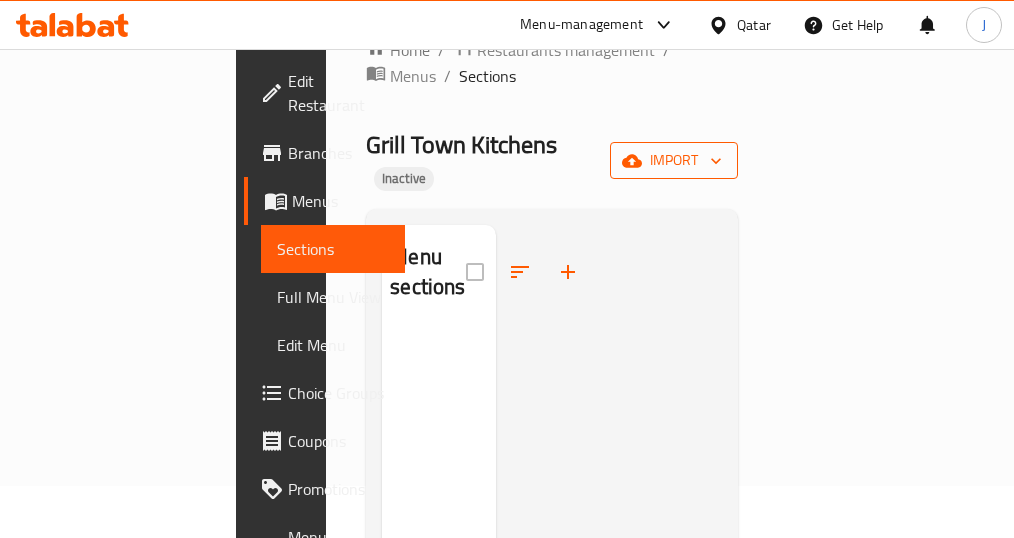 click on "import" at bounding box center (674, 160) 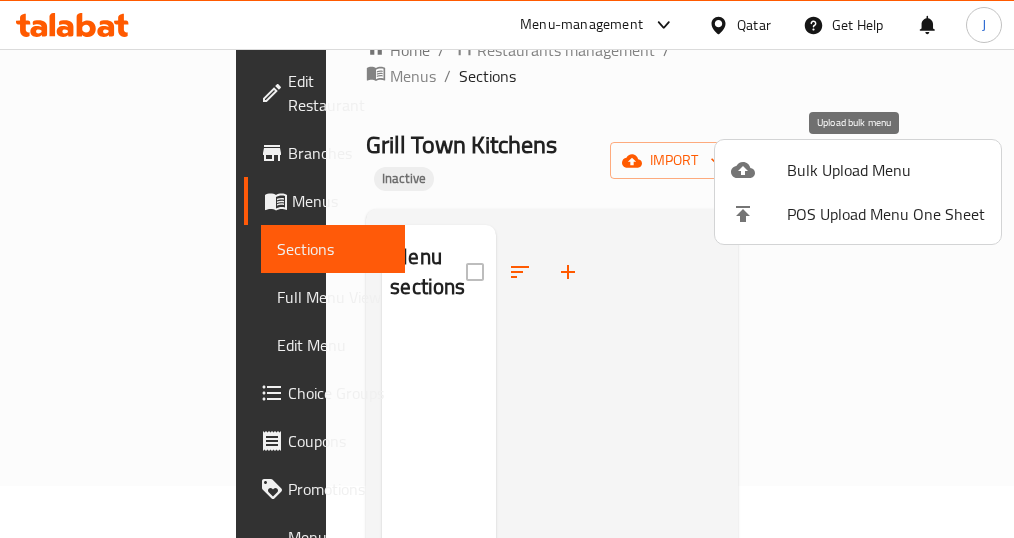 click on "Bulk Upload Menu" at bounding box center [886, 170] 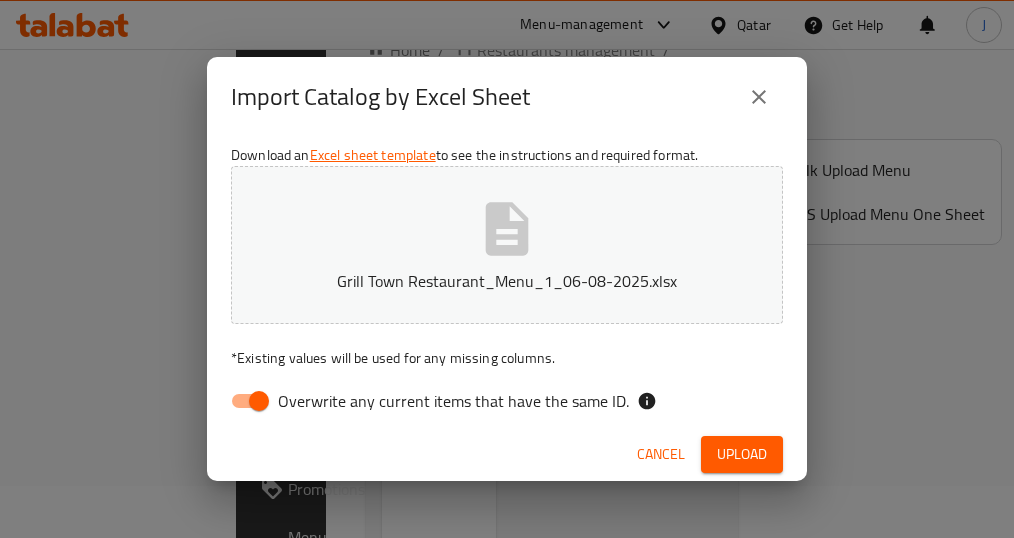 drag, startPoint x: 249, startPoint y: 403, endPoint x: 393, endPoint y: 411, distance: 144.22205 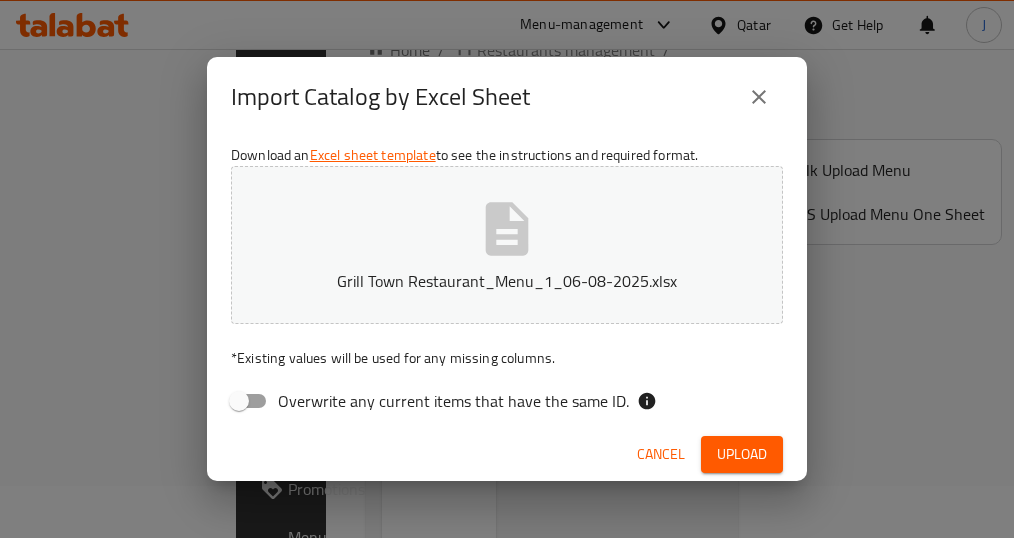 click on "Upload" at bounding box center (742, 454) 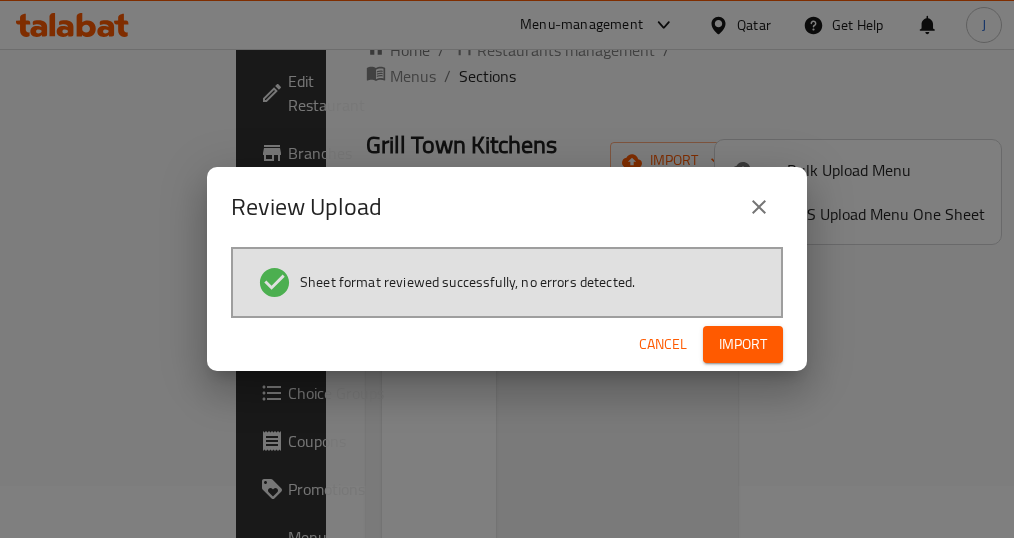 click on "Import" at bounding box center [743, 344] 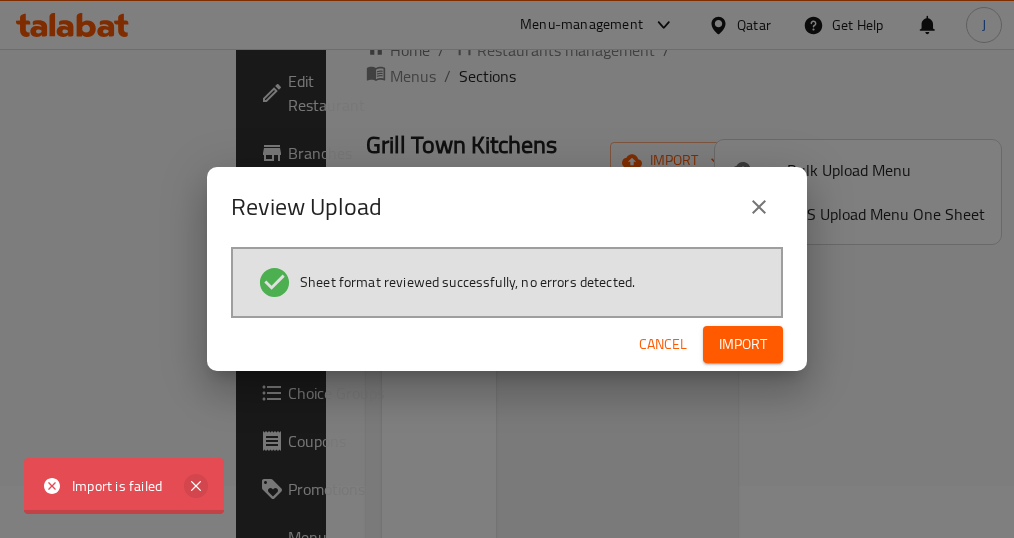 click 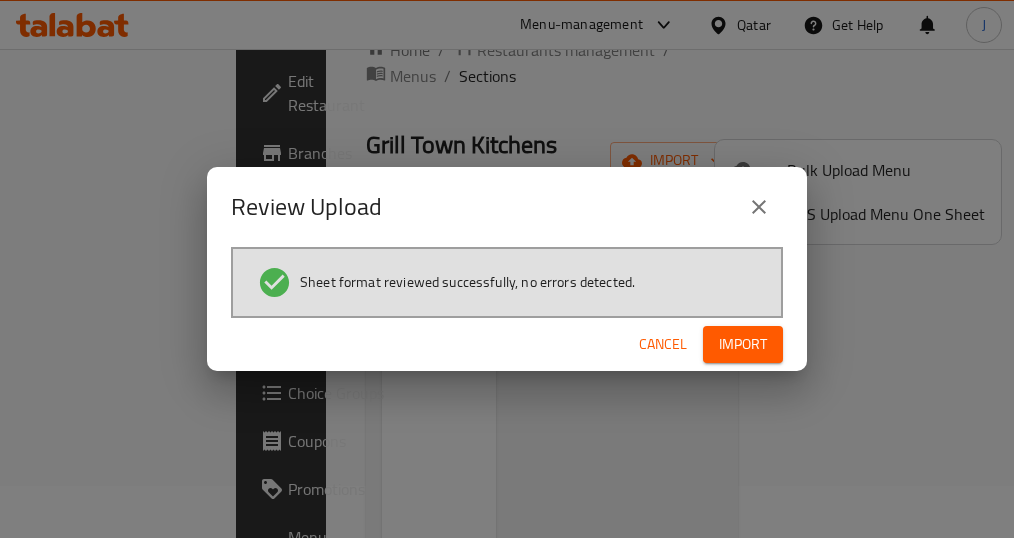 click on "Import" at bounding box center [743, 344] 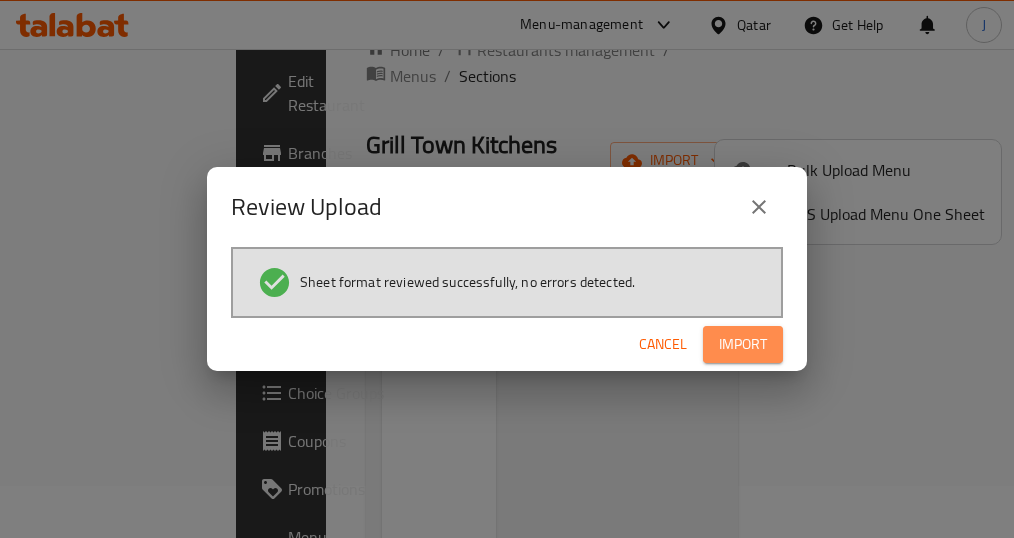 click on "Import" at bounding box center [743, 344] 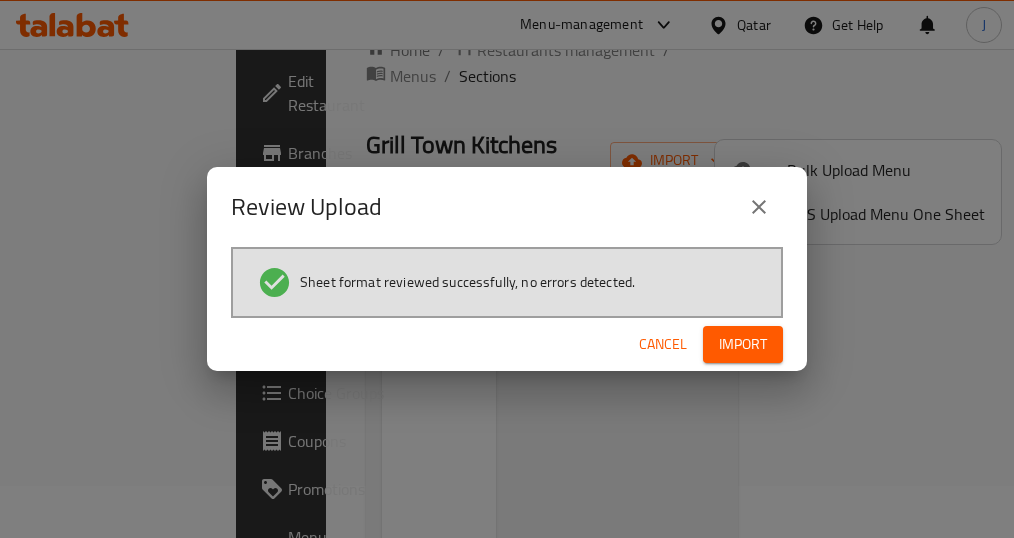click 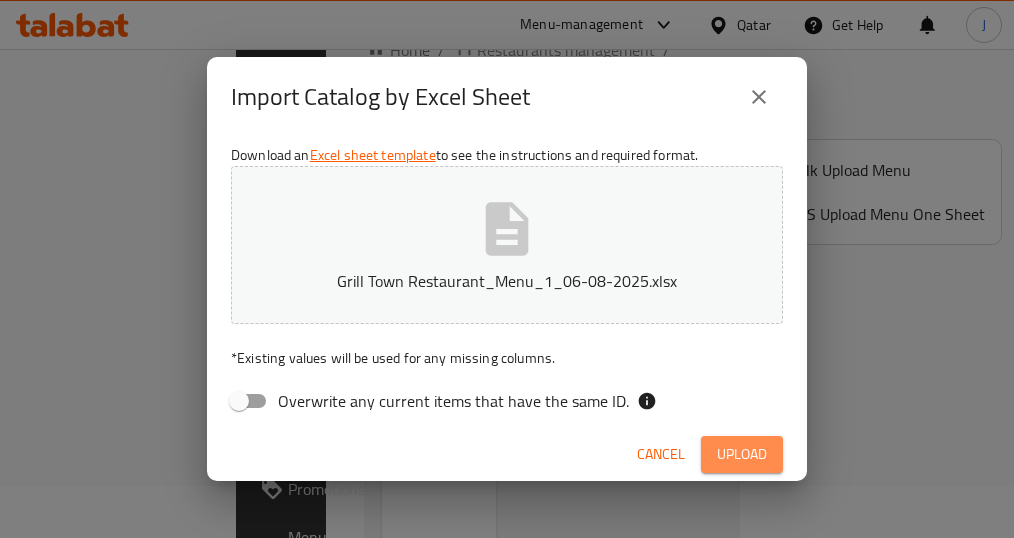 click on "Upload" at bounding box center (742, 454) 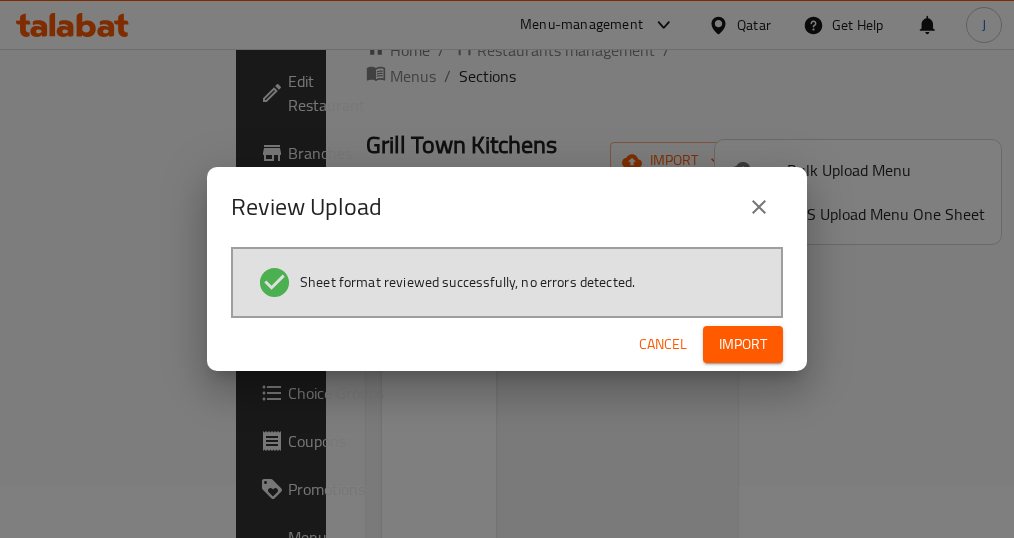 click on "Import" at bounding box center (743, 344) 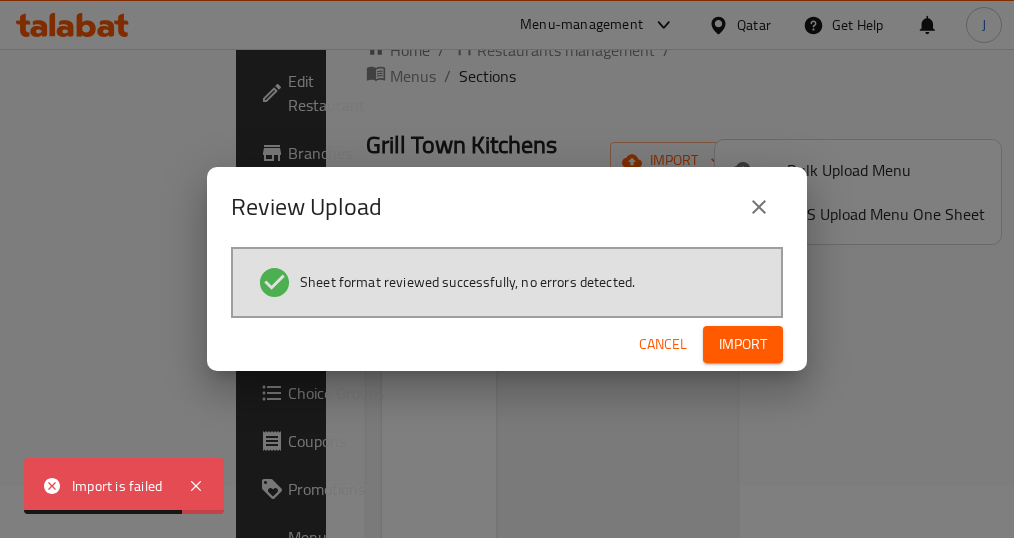 click on "Cancel" at bounding box center (663, 344) 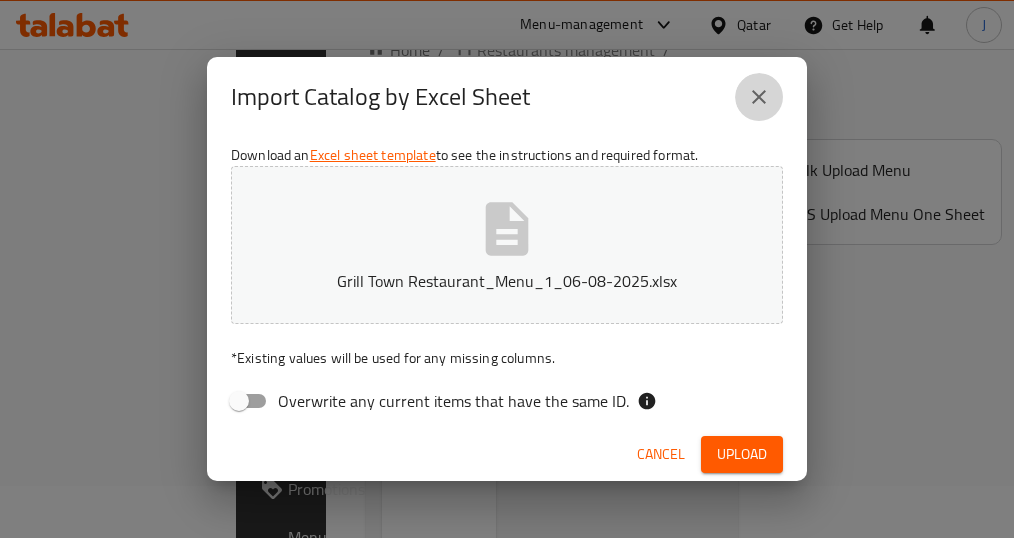 click at bounding box center [759, 97] 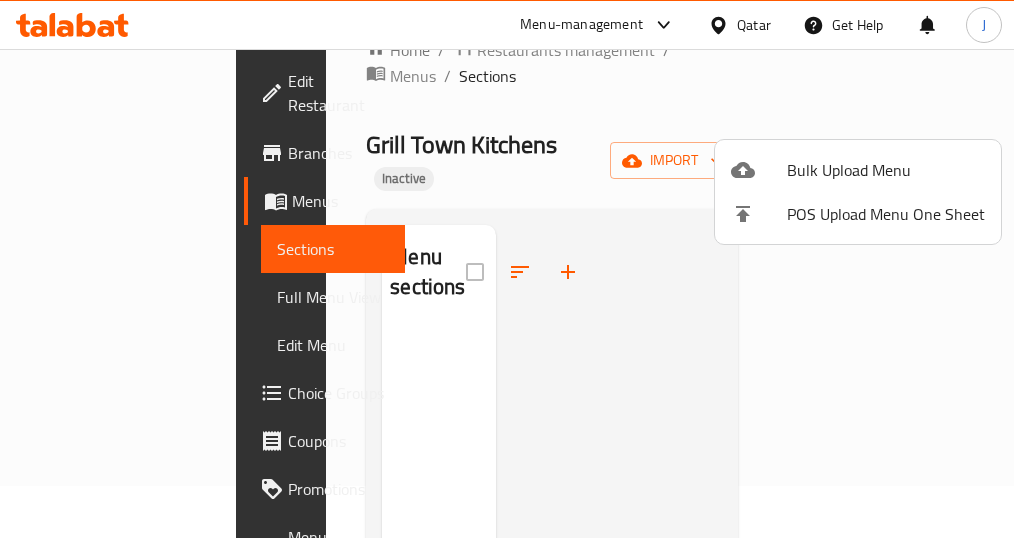 click at bounding box center [507, 269] 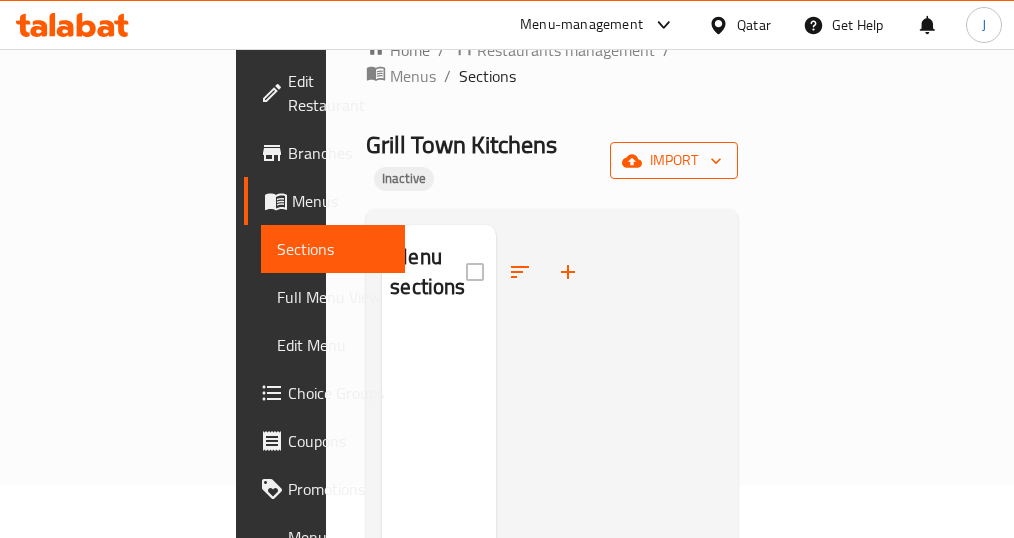 click 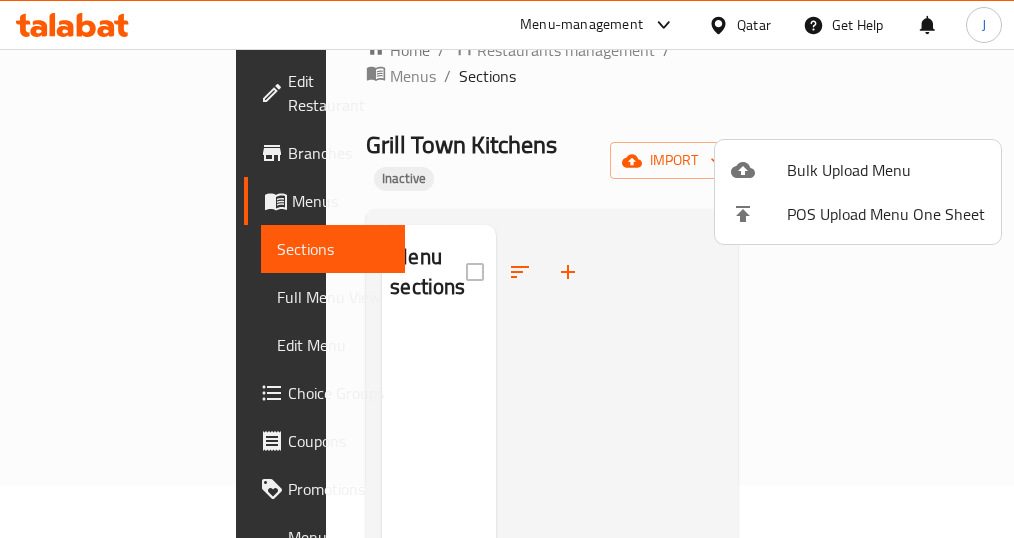 click at bounding box center (507, 269) 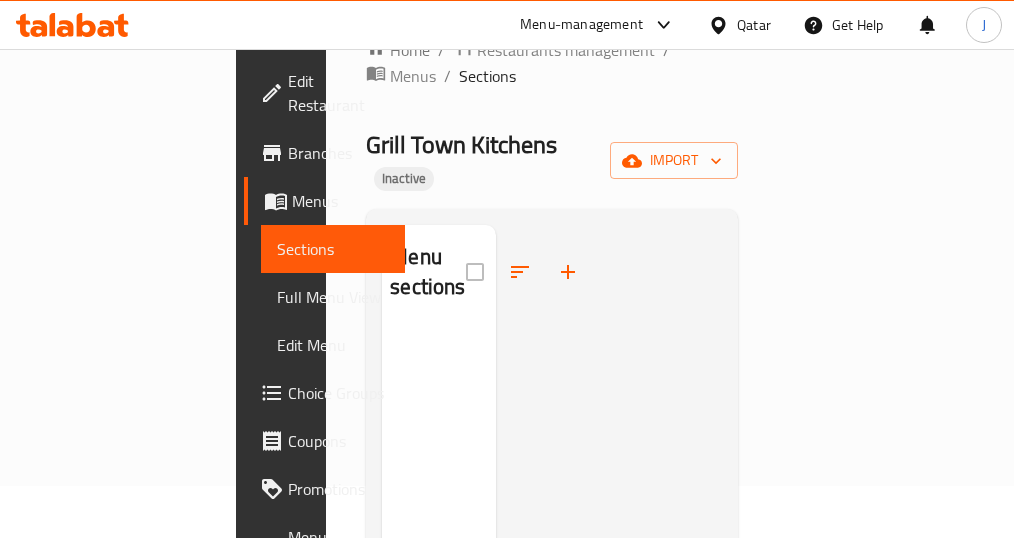 scroll, scrollTop: 0, scrollLeft: 0, axis: both 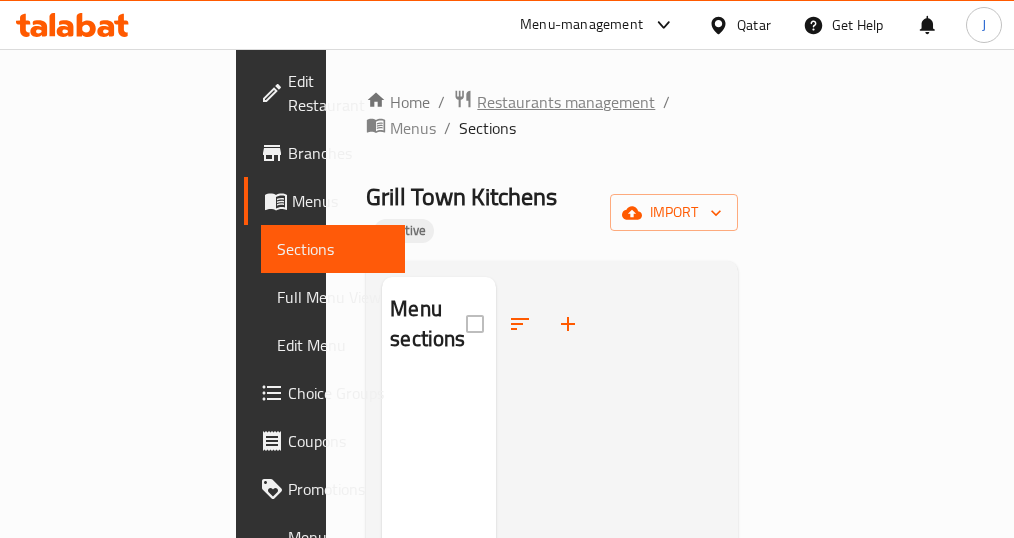 click on "Restaurants management" at bounding box center (566, 102) 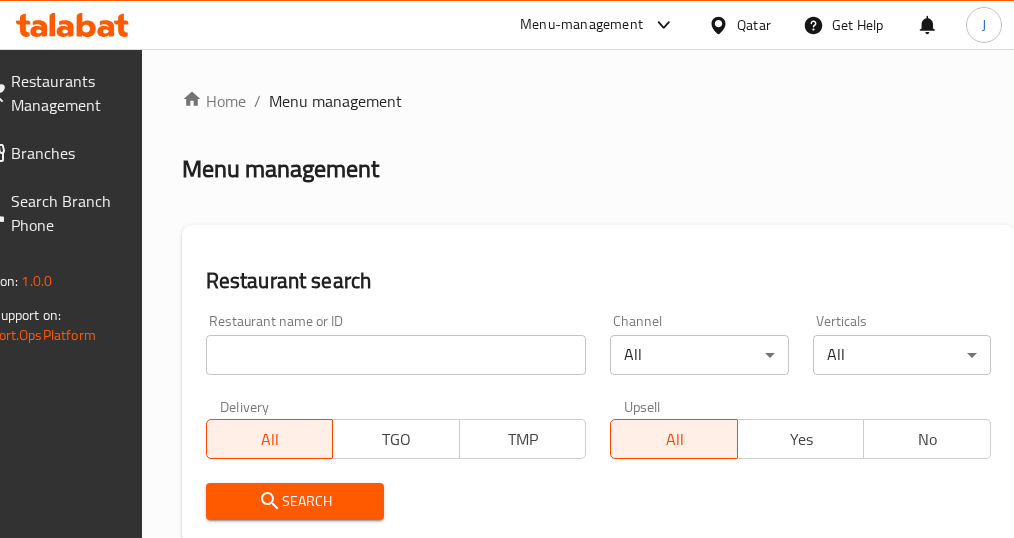 click at bounding box center [396, 355] 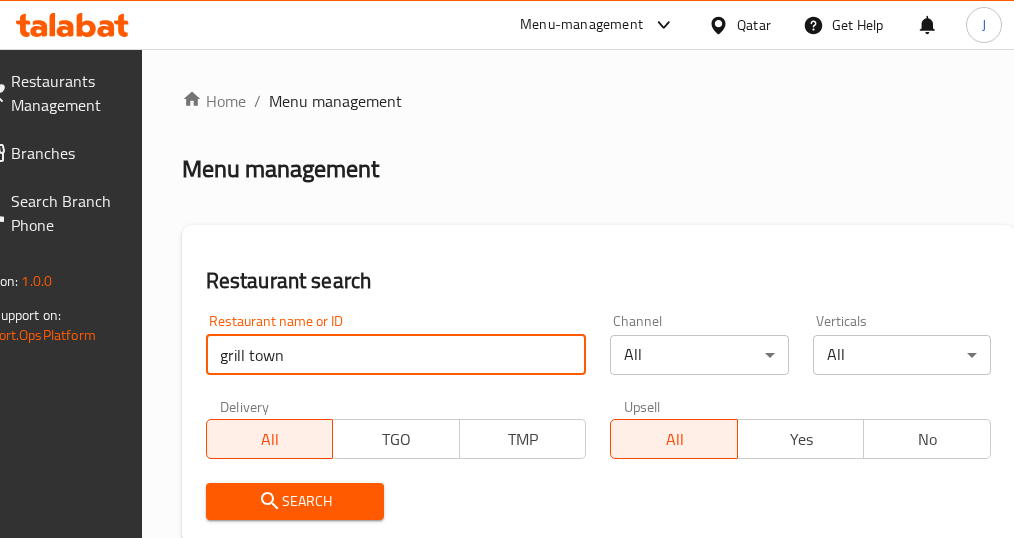 type on "grill town" 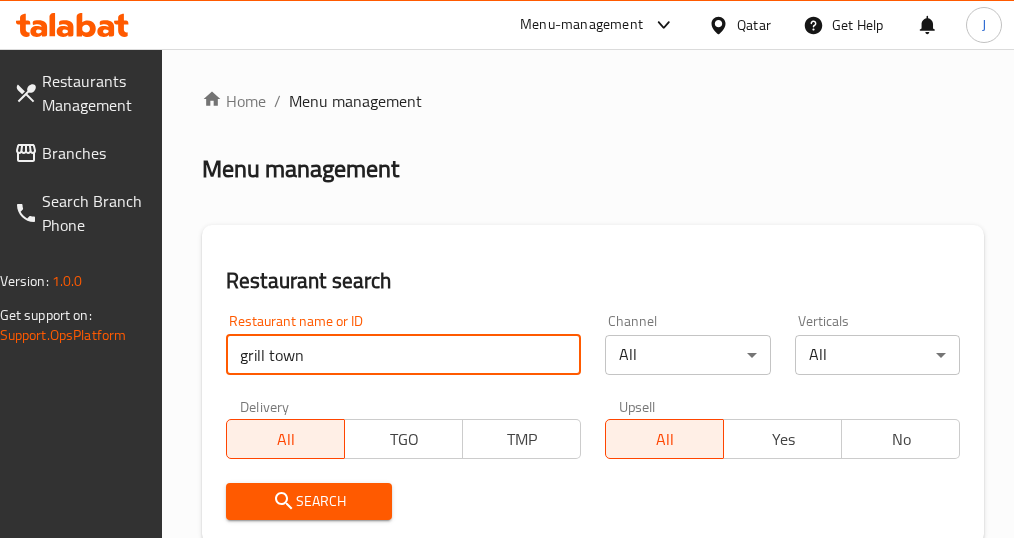 click on "Search" at bounding box center (309, 501) 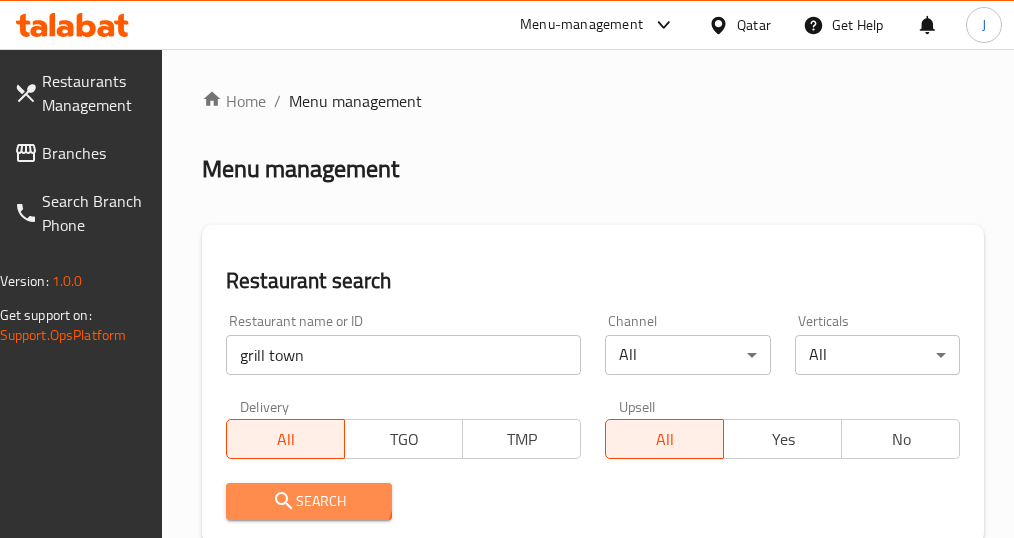click on "Search" at bounding box center [309, 501] 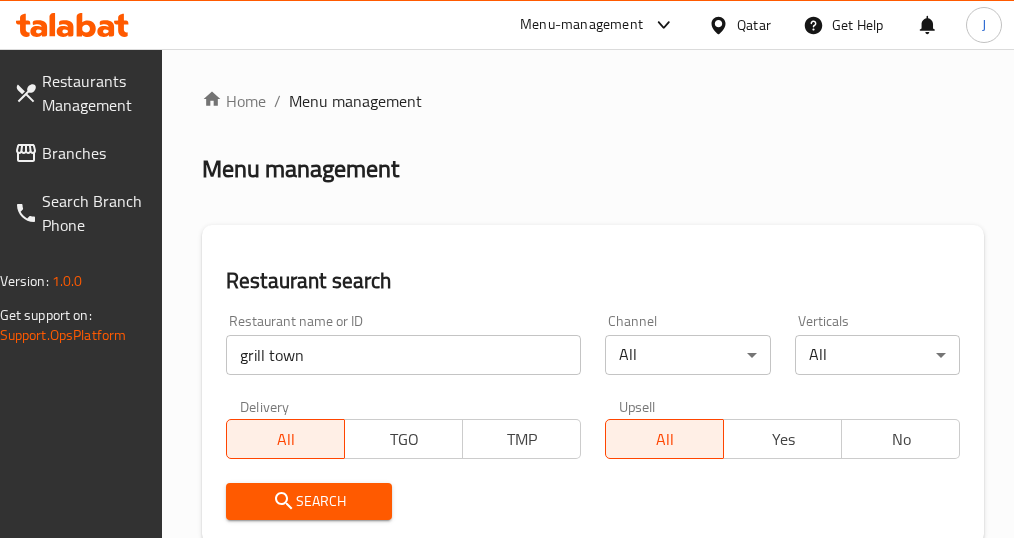 click on "Search" at bounding box center (309, 501) 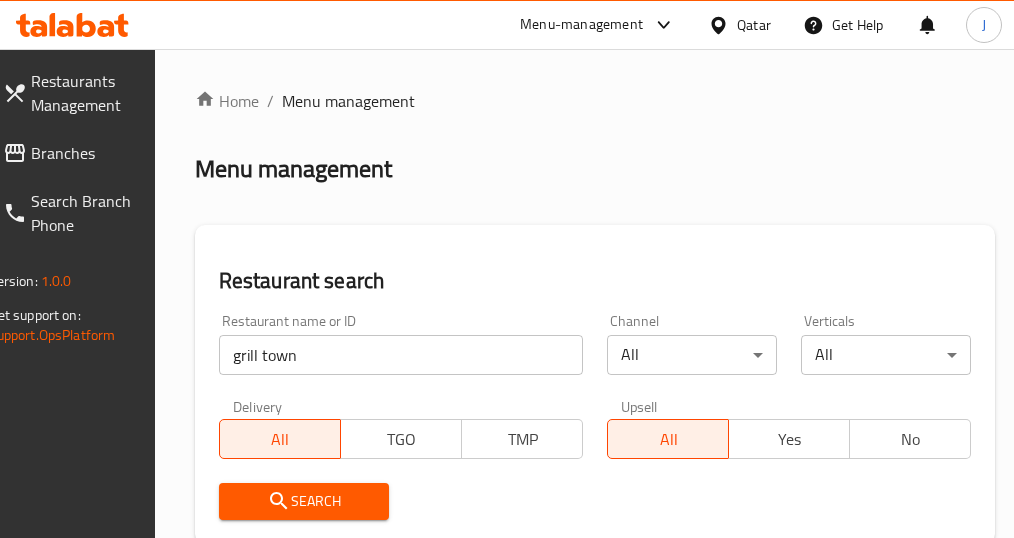 scroll, scrollTop: 384, scrollLeft: 0, axis: vertical 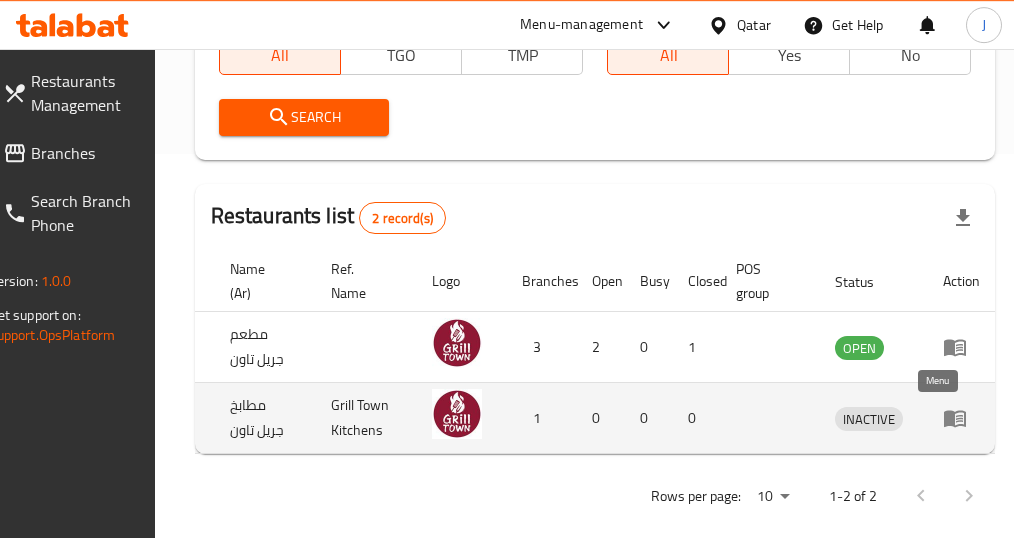 click 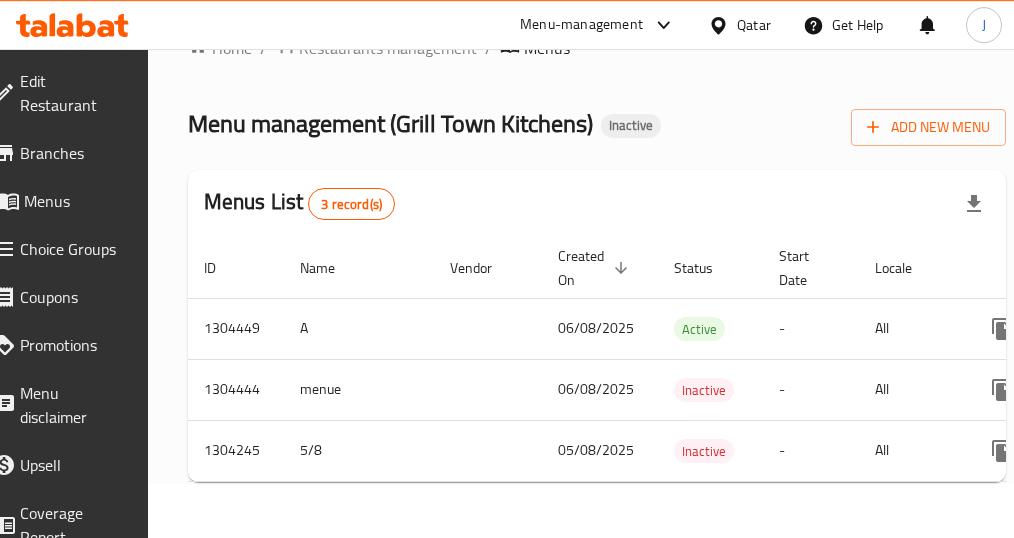 scroll, scrollTop: 52, scrollLeft: 0, axis: vertical 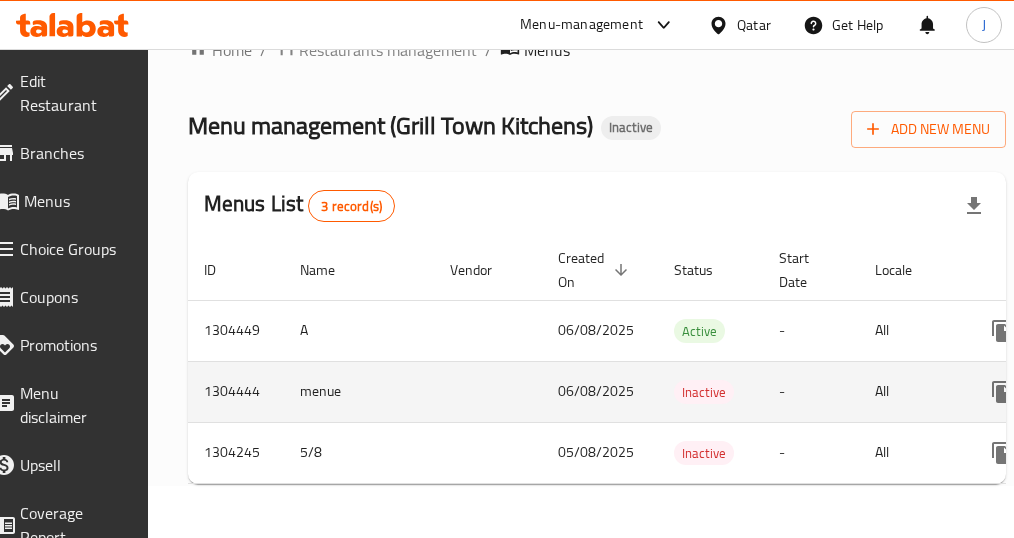 click on "menue" at bounding box center [359, 391] 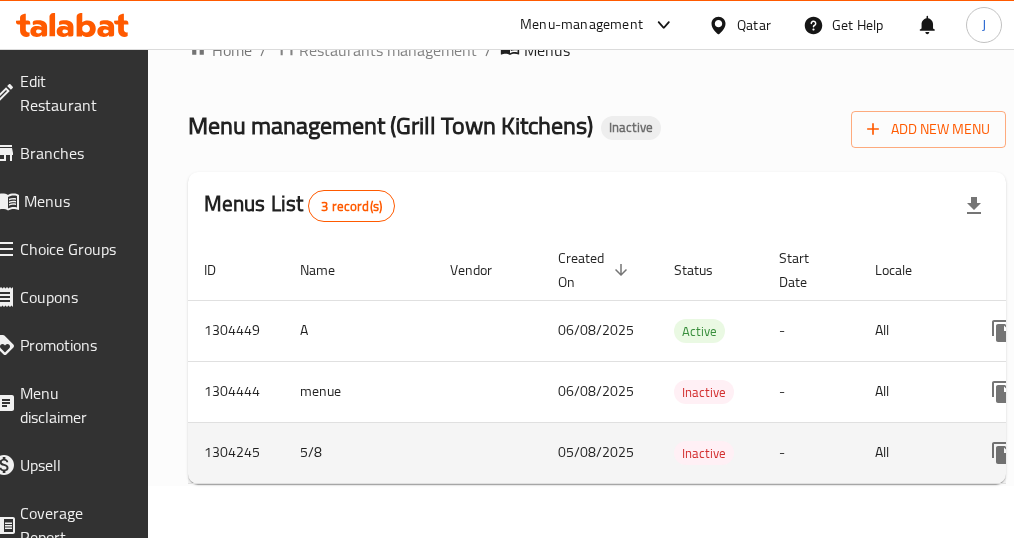 click on "5/8" at bounding box center [359, 452] 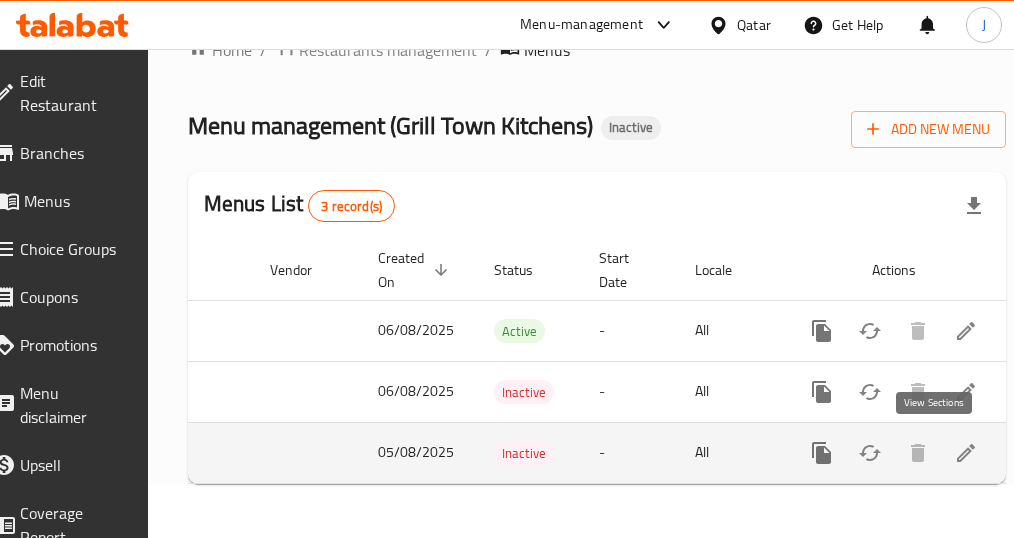 click 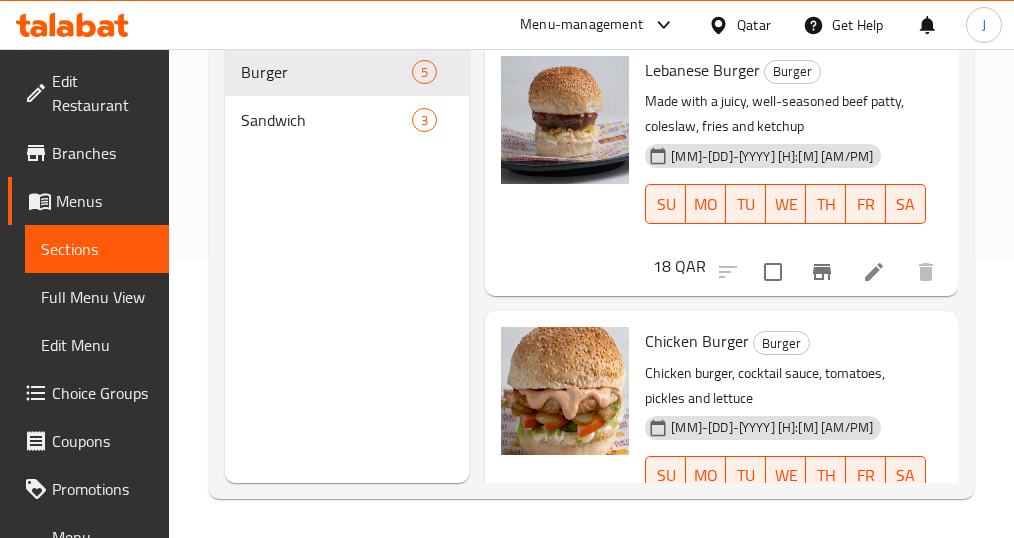 scroll, scrollTop: 0, scrollLeft: 0, axis: both 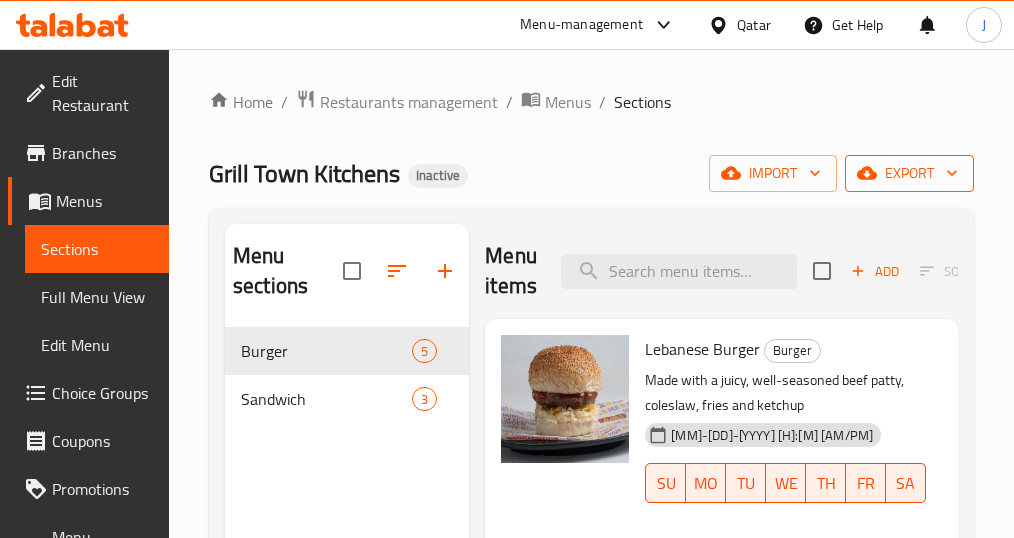 click on "export" at bounding box center [909, 173] 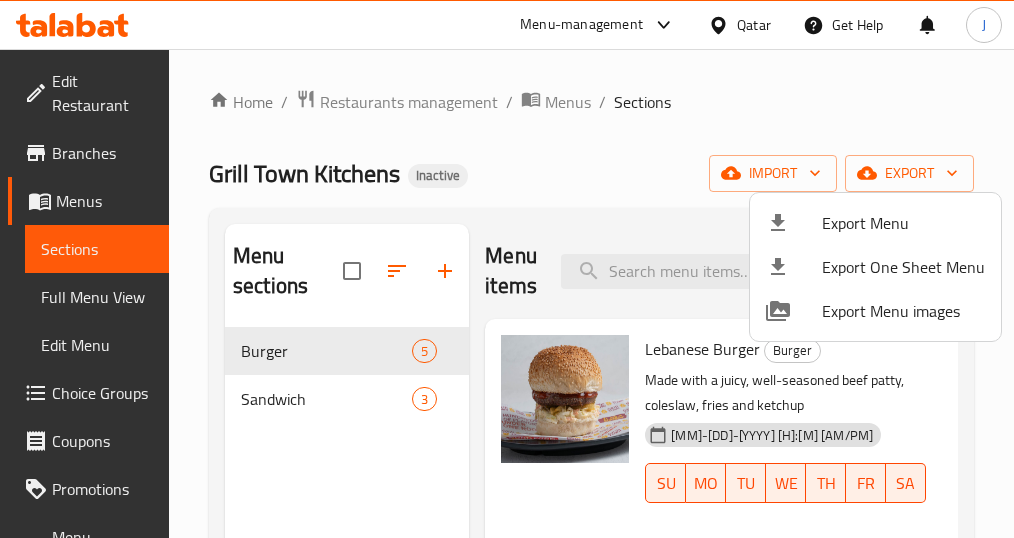 click at bounding box center (507, 269) 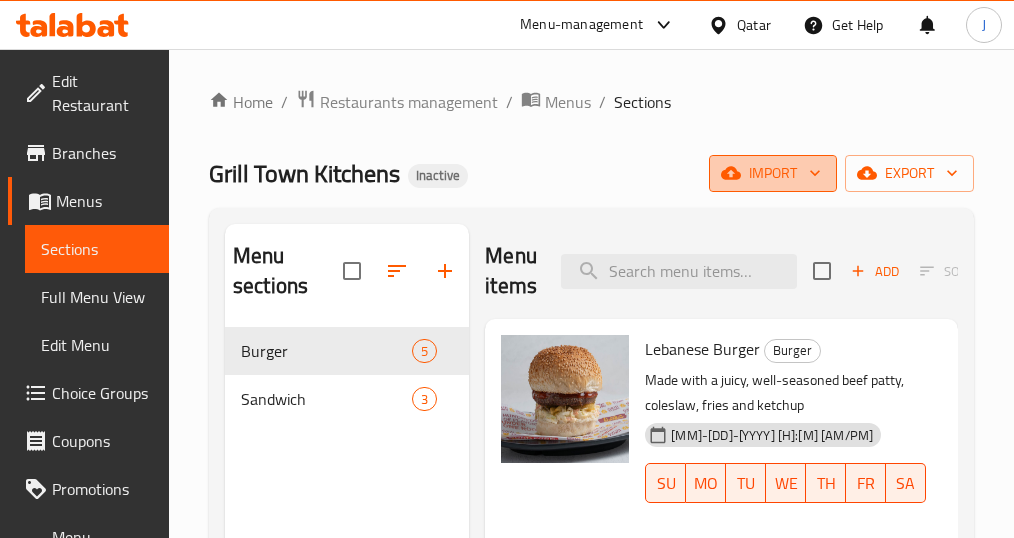 click on "import" at bounding box center [773, 173] 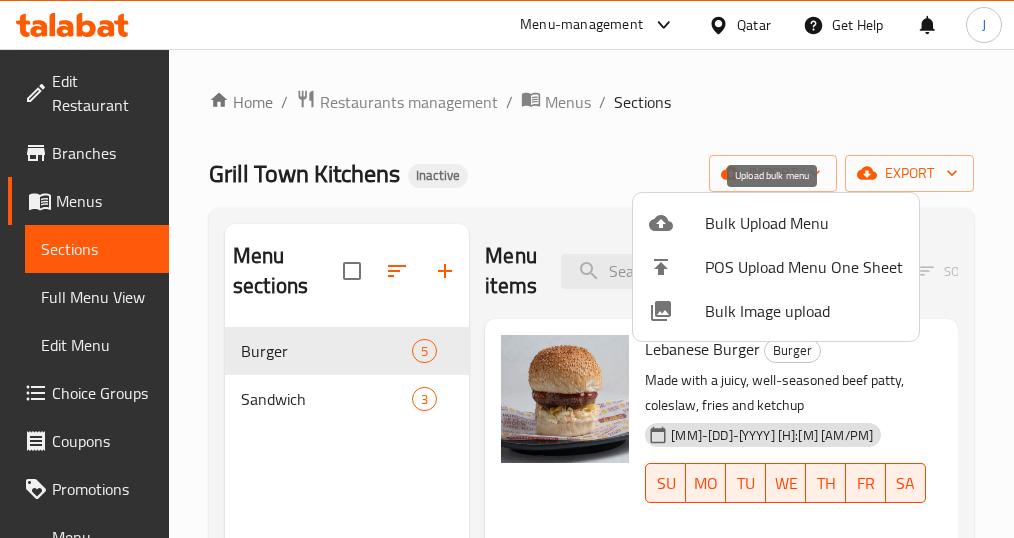 click on "Bulk Upload Menu" at bounding box center (804, 223) 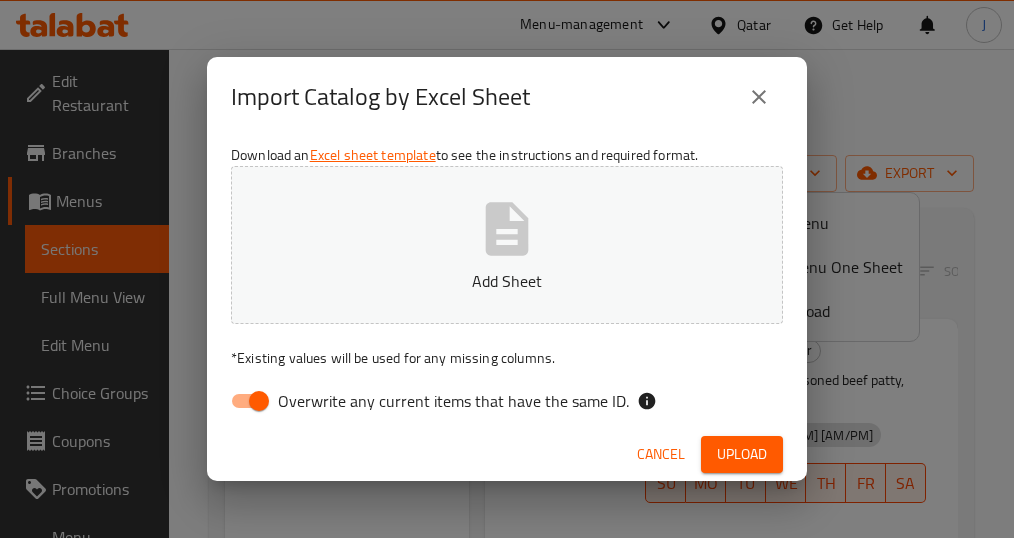 click on "Overwrite any current items that have the same ID." at bounding box center [259, 401] 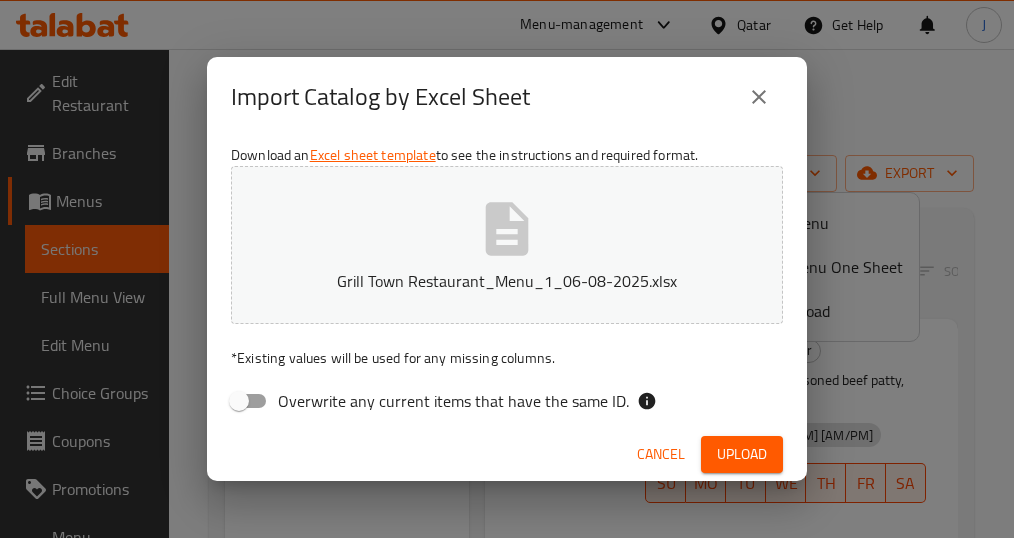 click on "Upload" at bounding box center (742, 454) 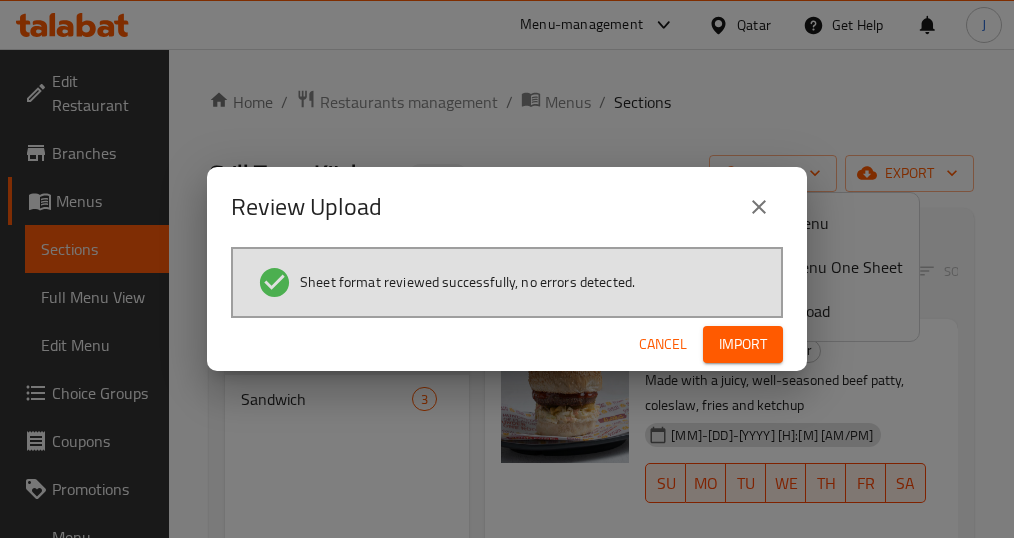 click on "Import" at bounding box center [743, 344] 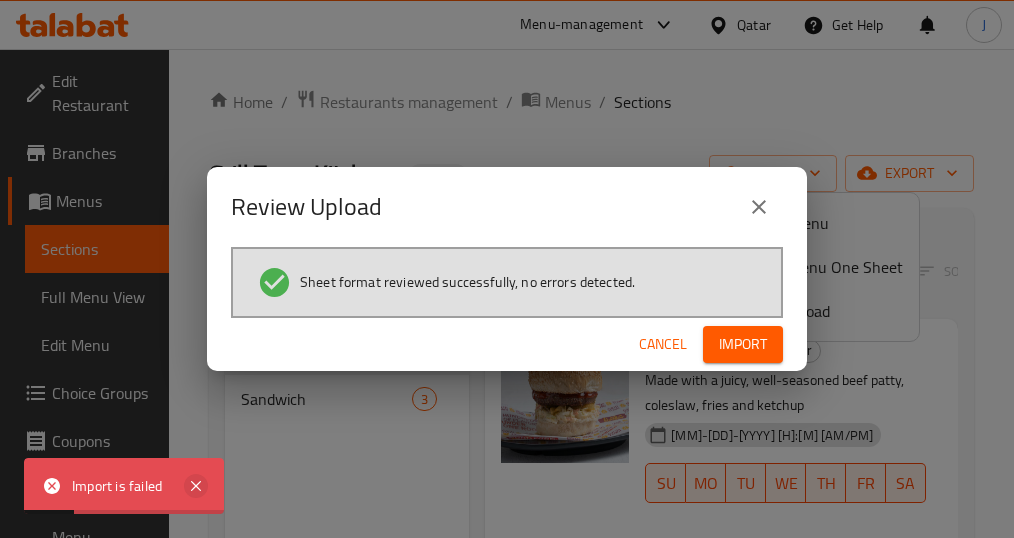 click 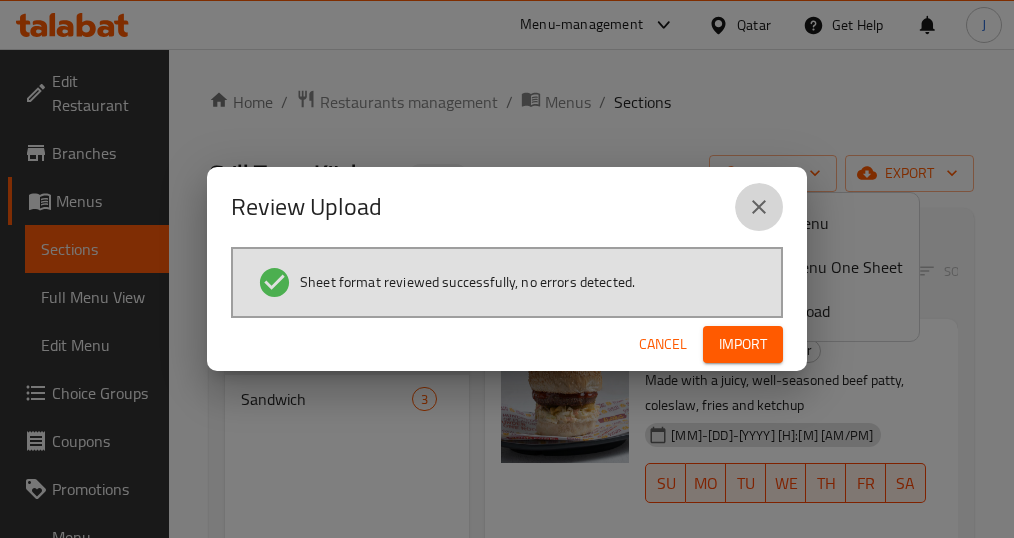 click 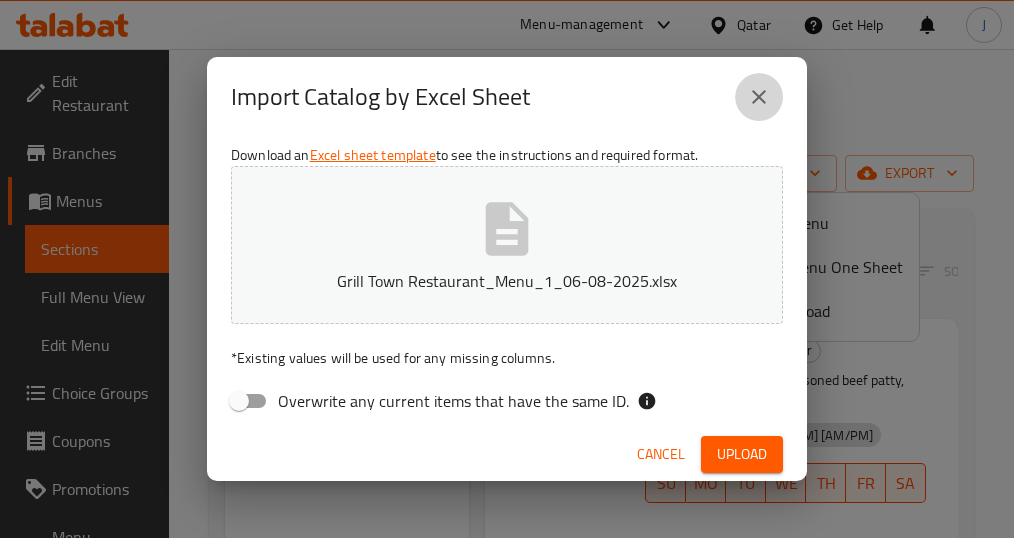 click at bounding box center (759, 97) 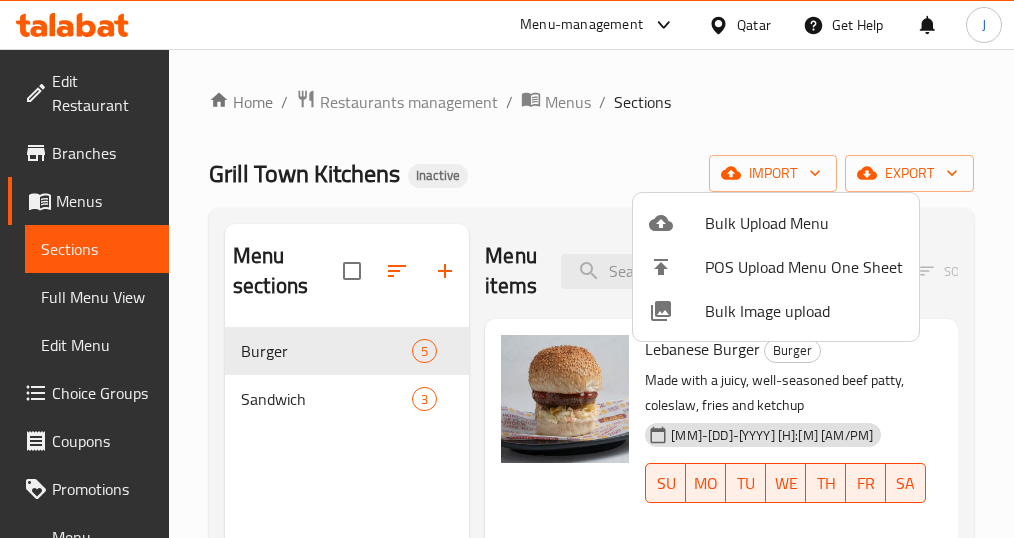 click at bounding box center [507, 269] 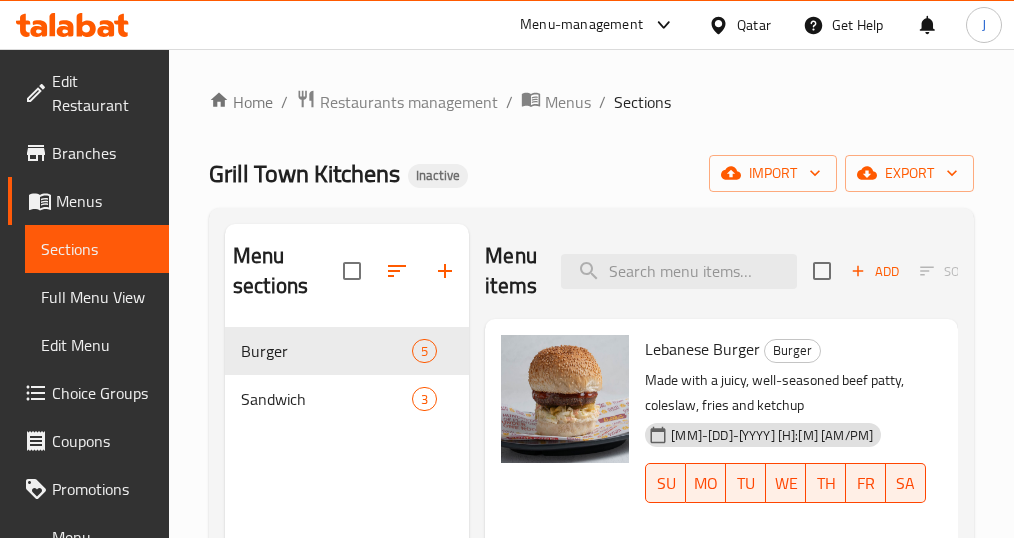 click on "Menus" at bounding box center (568, 102) 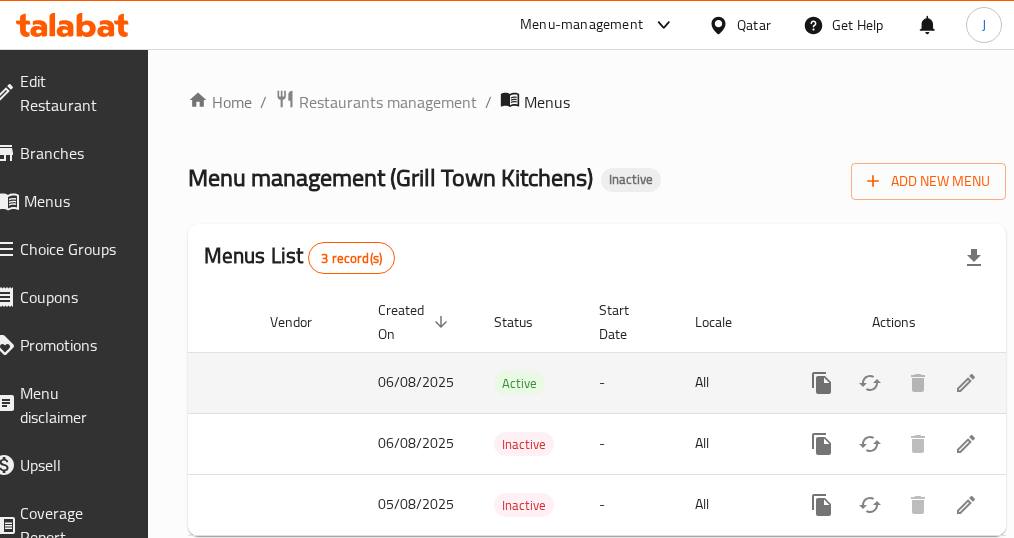 scroll, scrollTop: 0, scrollLeft: 228, axis: horizontal 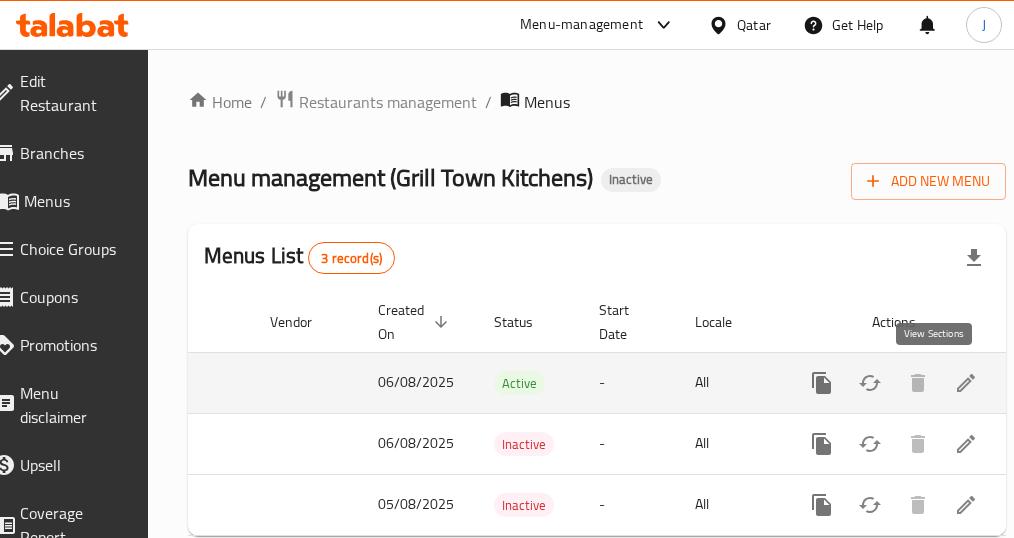 click 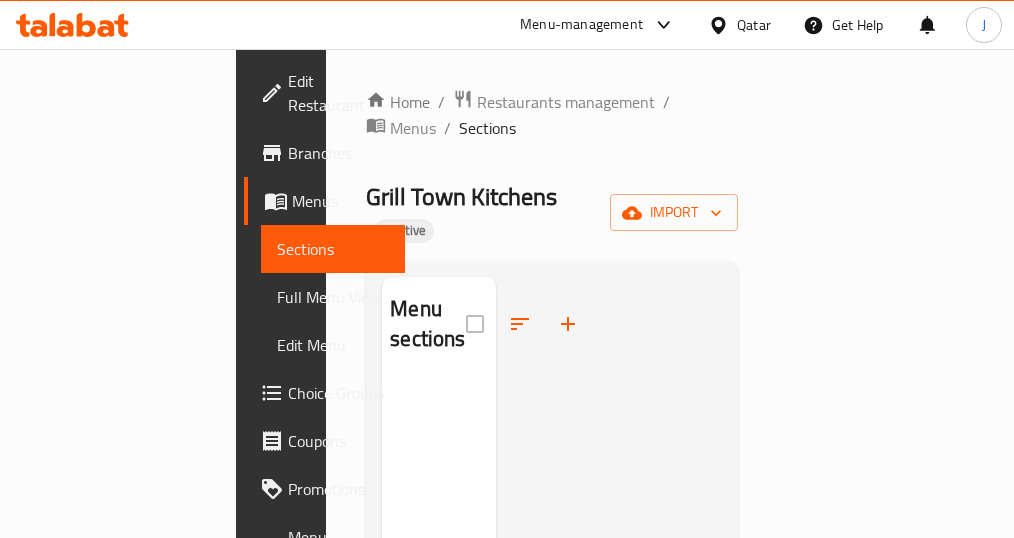 scroll, scrollTop: 42, scrollLeft: 0, axis: vertical 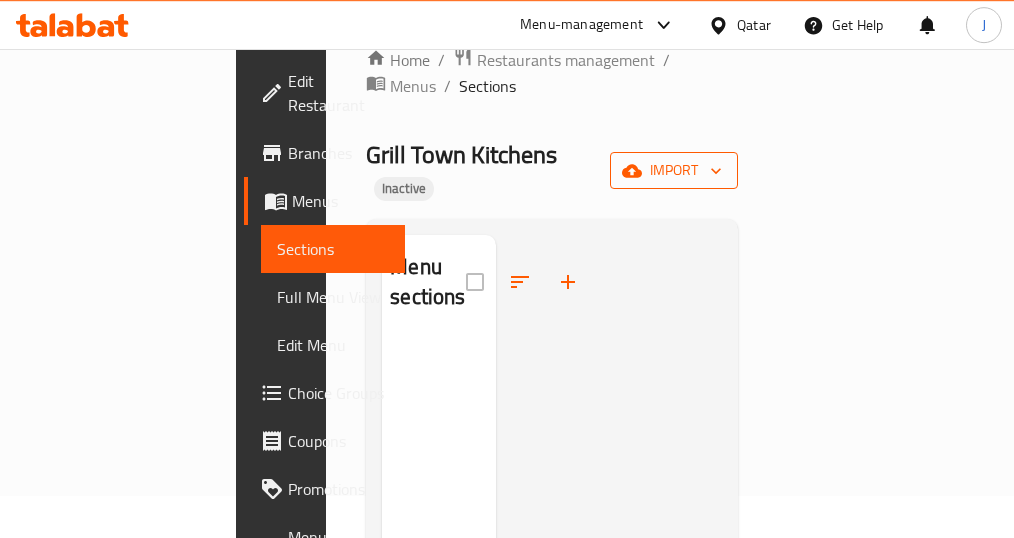 click on "import" at bounding box center (674, 170) 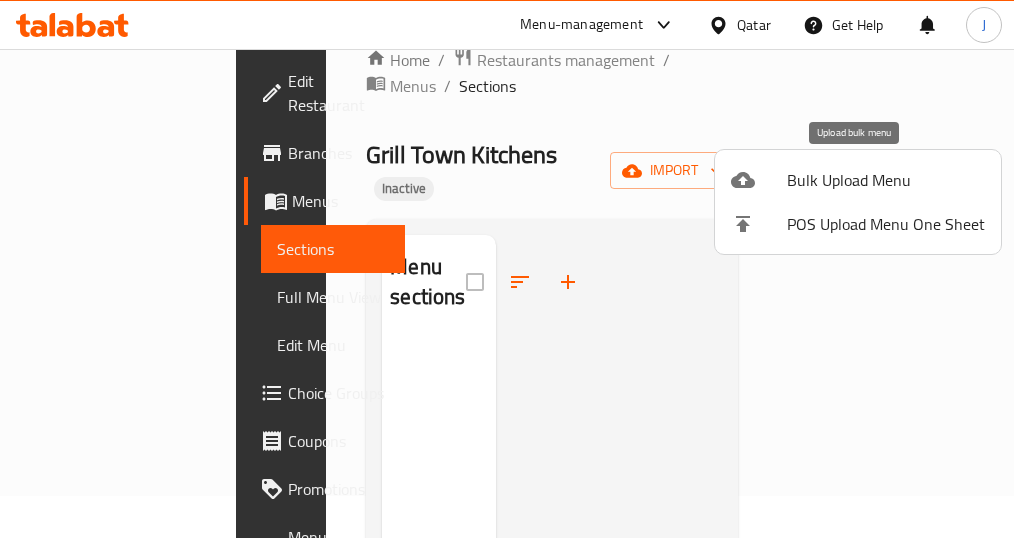 click on "Bulk Upload Menu" at bounding box center (886, 180) 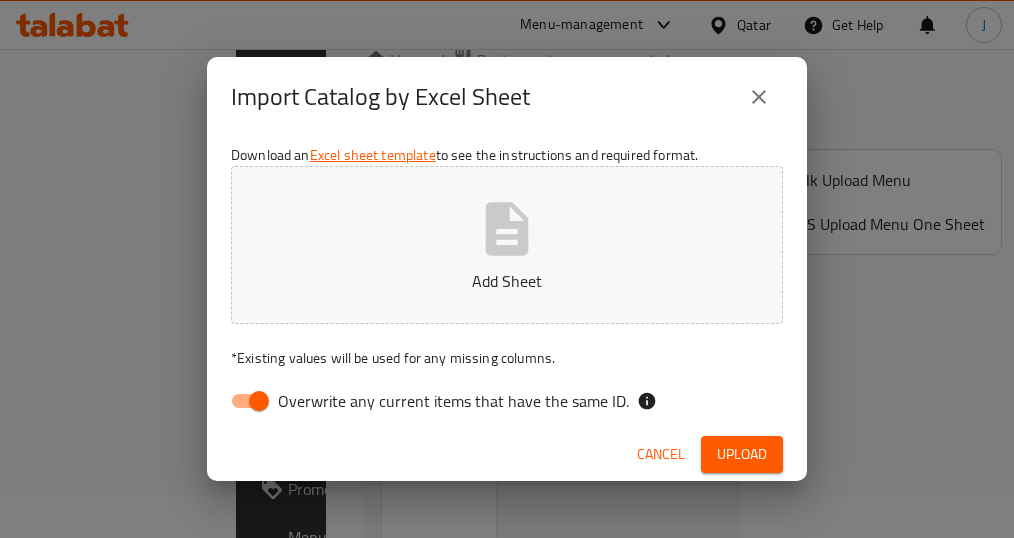 click on "Overwrite any current items that have the same ID." at bounding box center (259, 401) 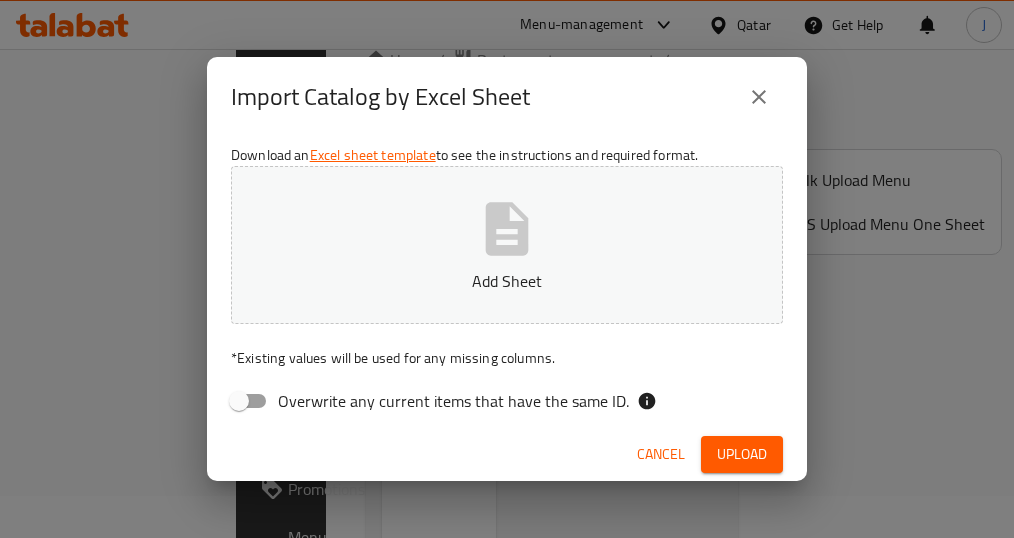 click on "Upload" at bounding box center (742, 454) 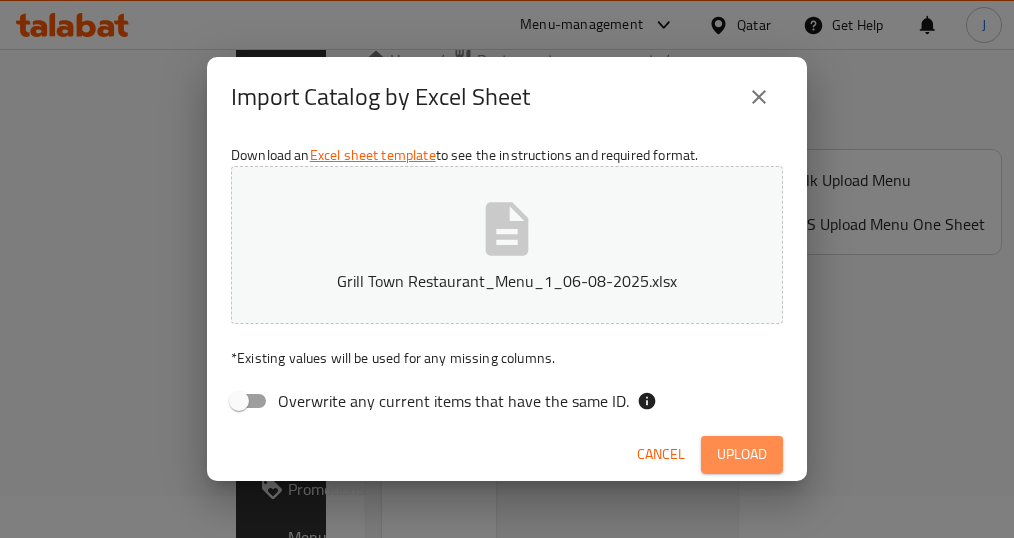click on "Upload" at bounding box center (742, 454) 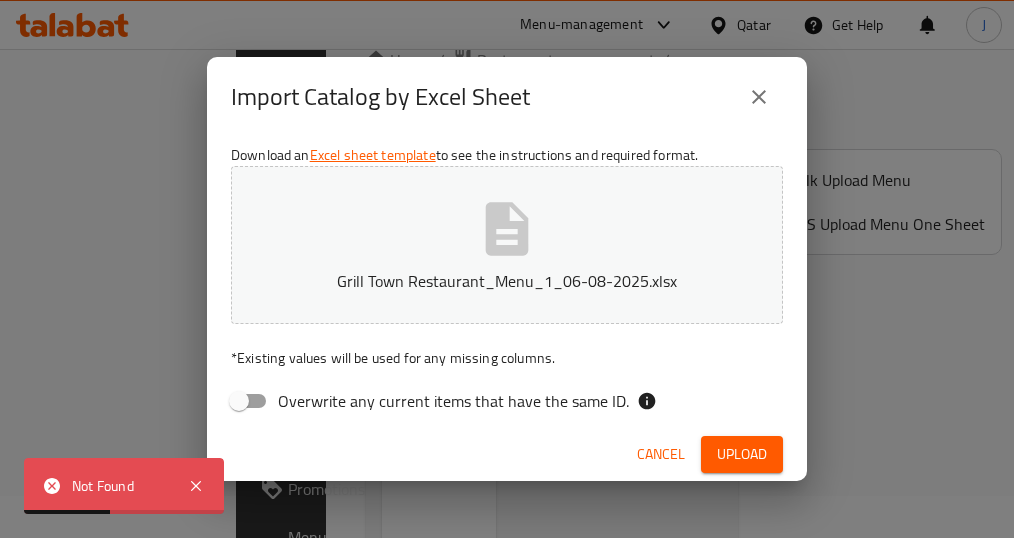 click 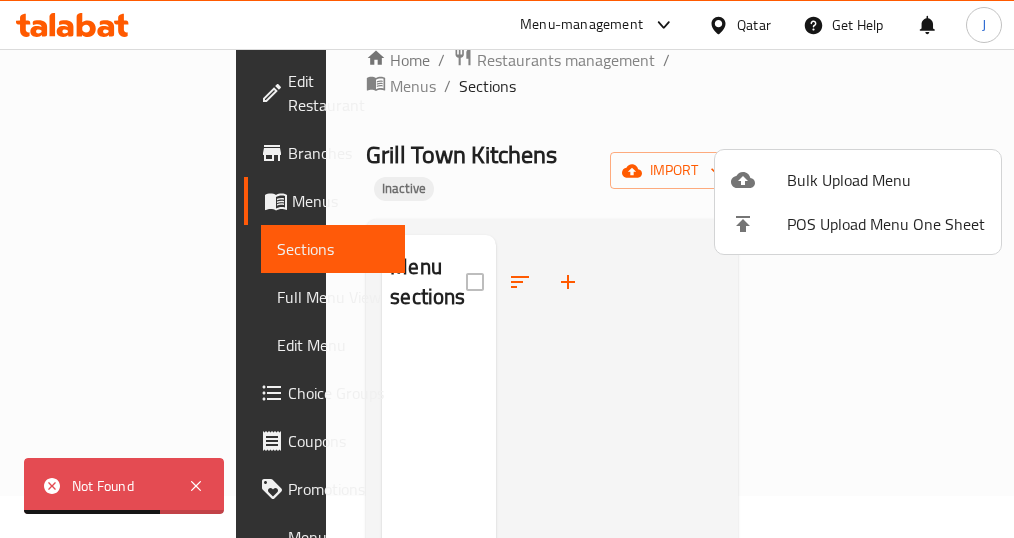 click at bounding box center (507, 269) 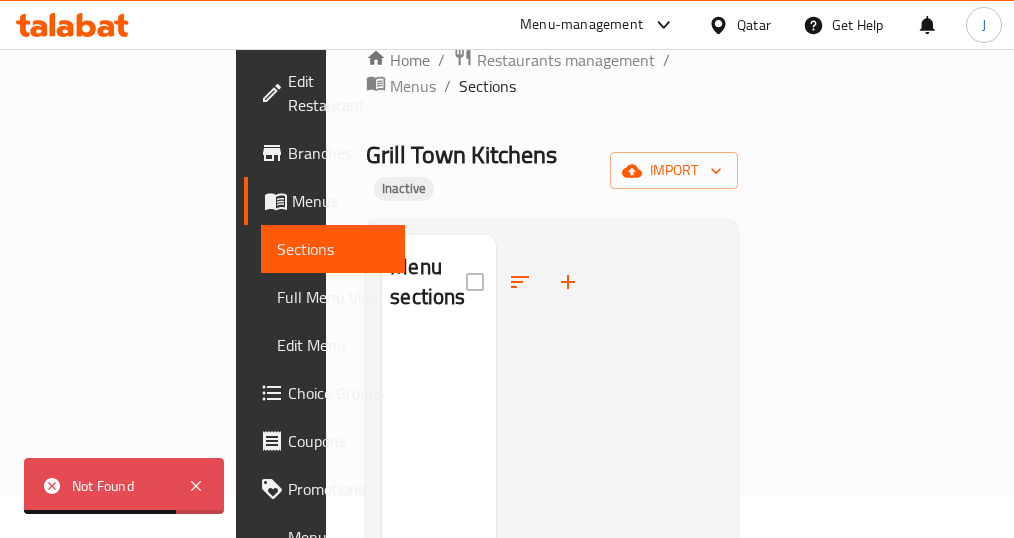 click on "Menus" at bounding box center [413, 86] 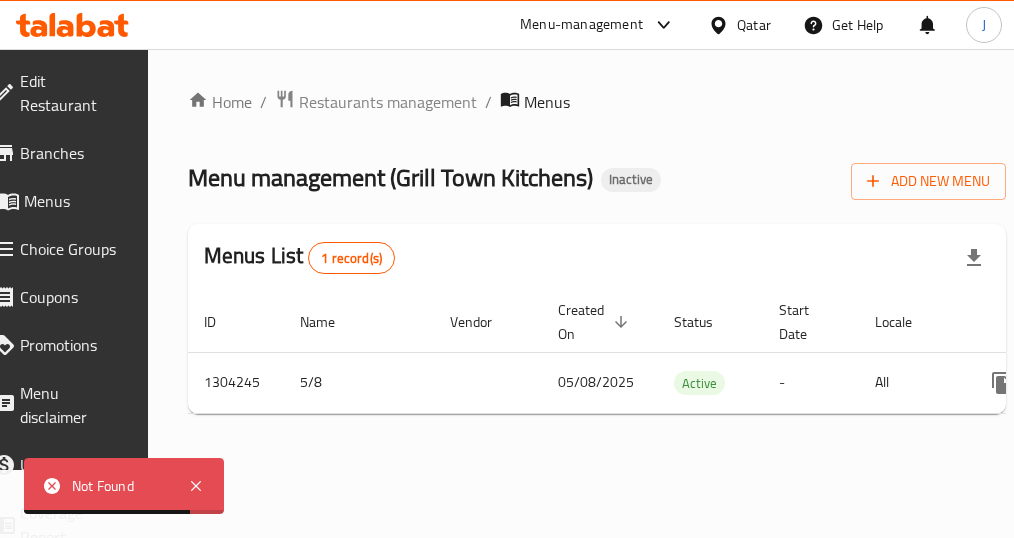 scroll, scrollTop: 0, scrollLeft: 0, axis: both 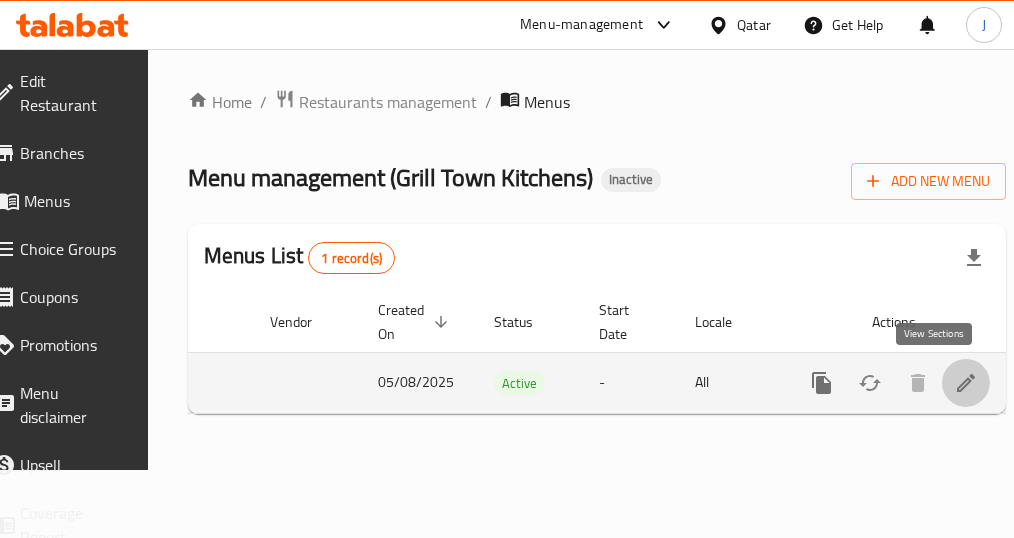 click 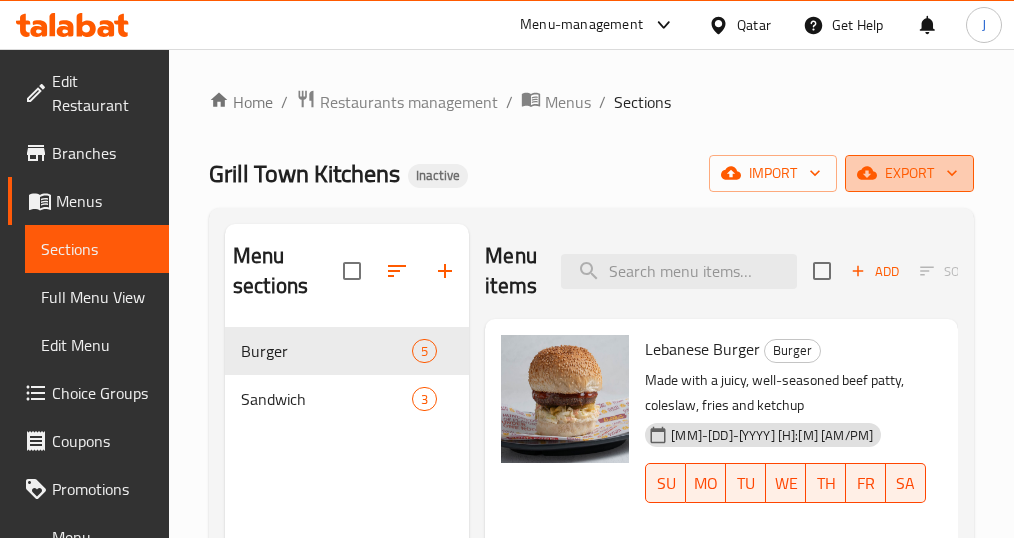click on "export" at bounding box center (909, 173) 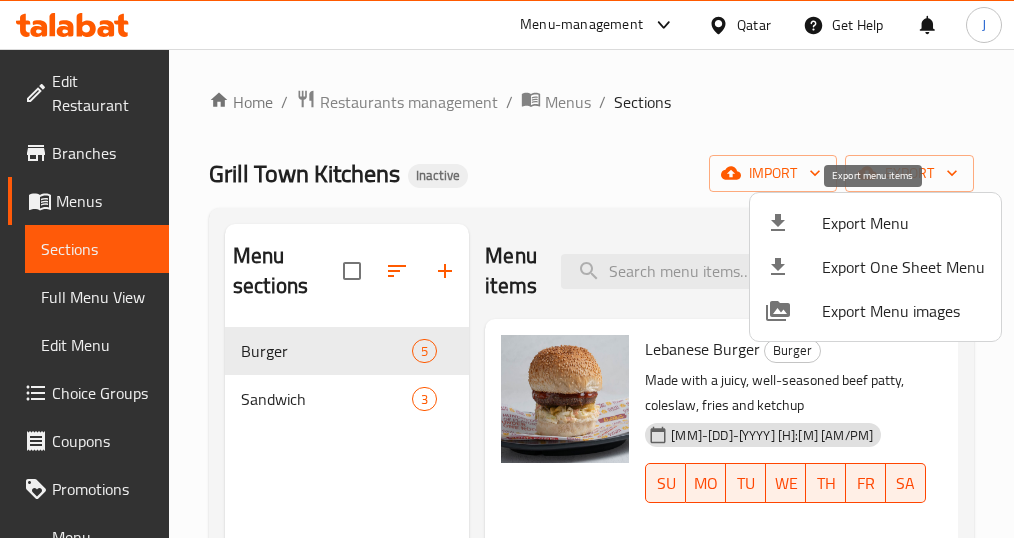 click at bounding box center [794, 223] 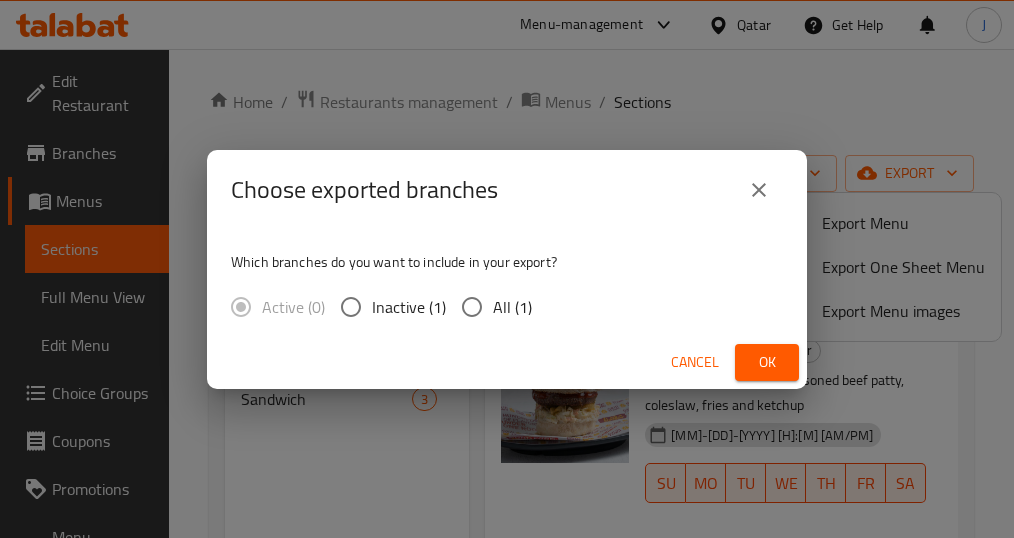 click on "Cancel" at bounding box center (695, 362) 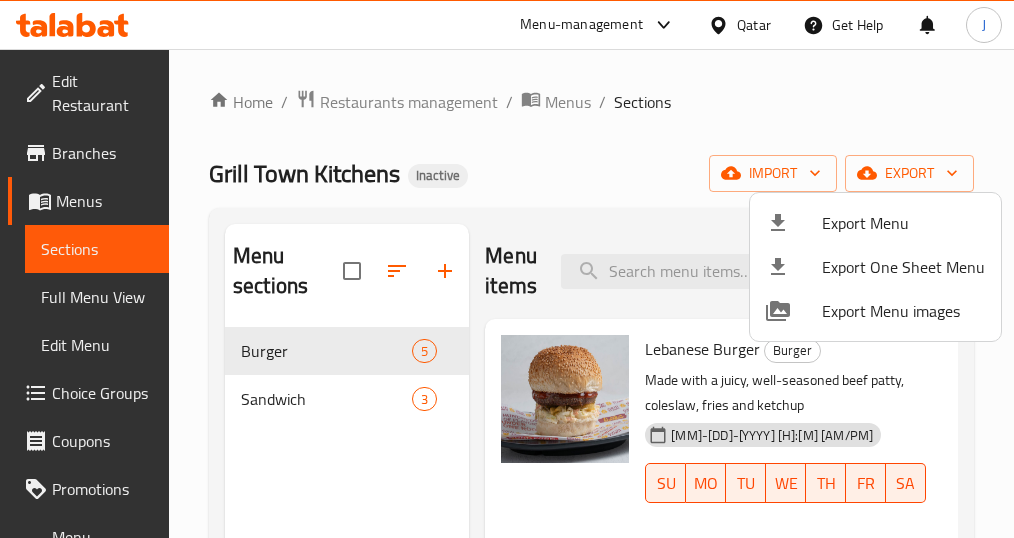 click at bounding box center (507, 269) 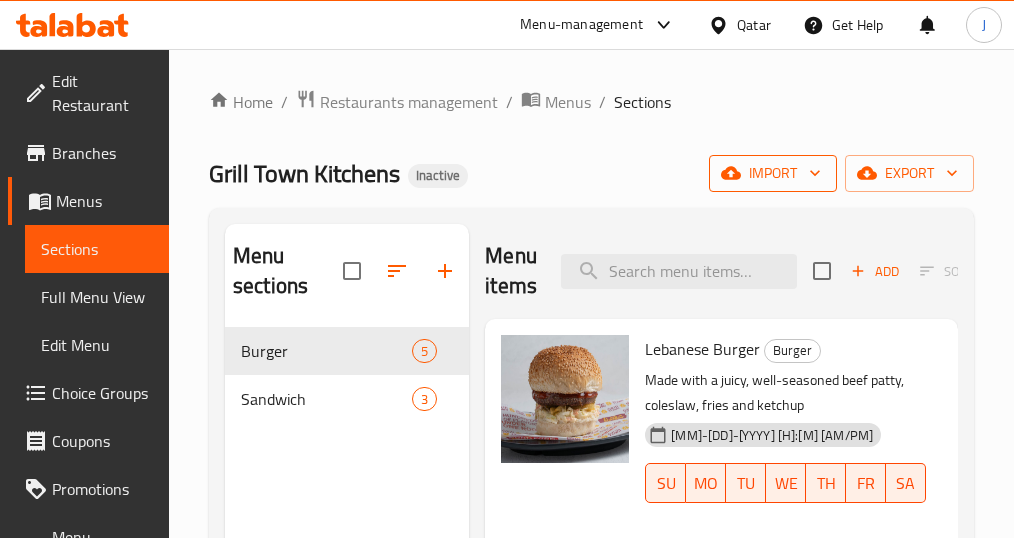 click on "import" at bounding box center [773, 173] 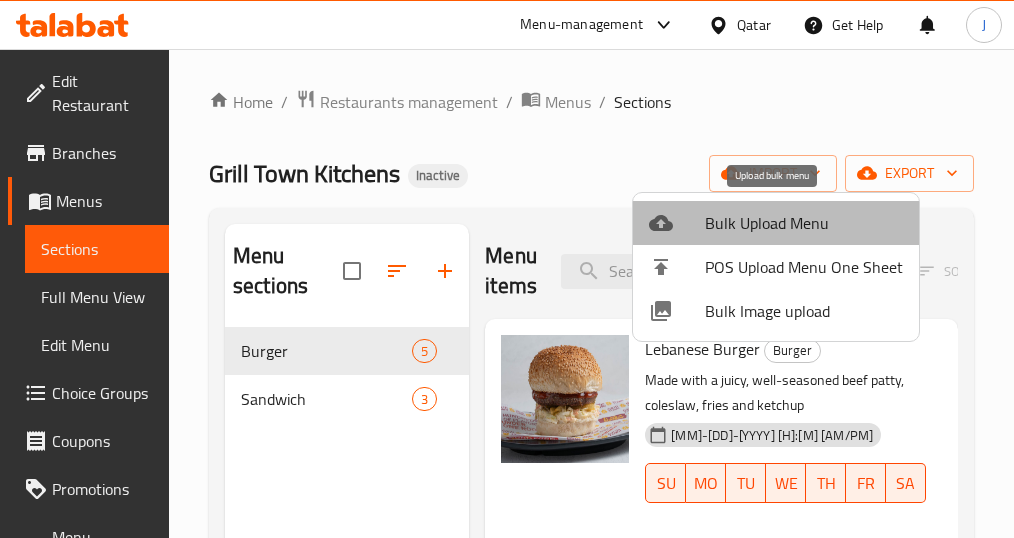 click on "Bulk Upload Menu" at bounding box center (804, 223) 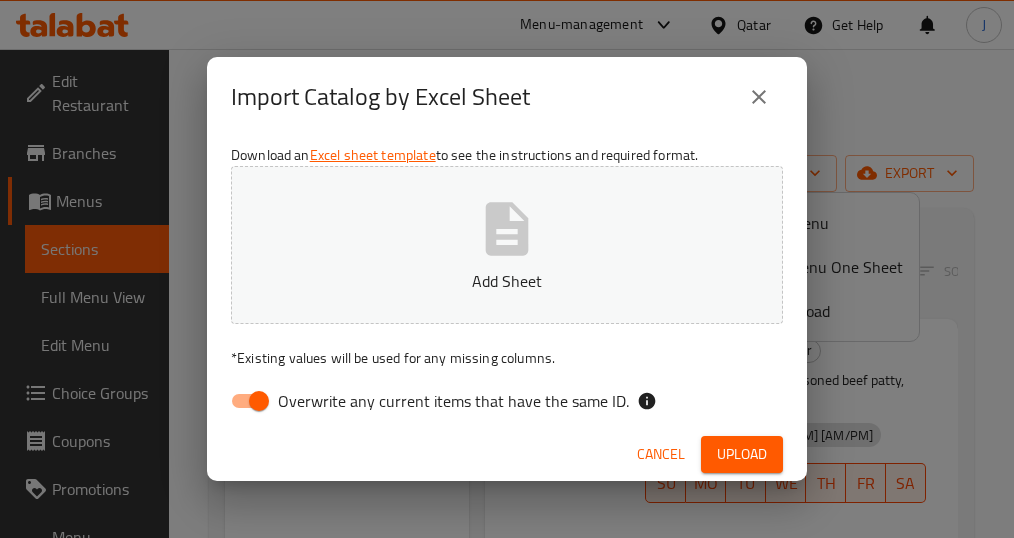 click on "Overwrite any current items that have the same ID." at bounding box center (259, 401) 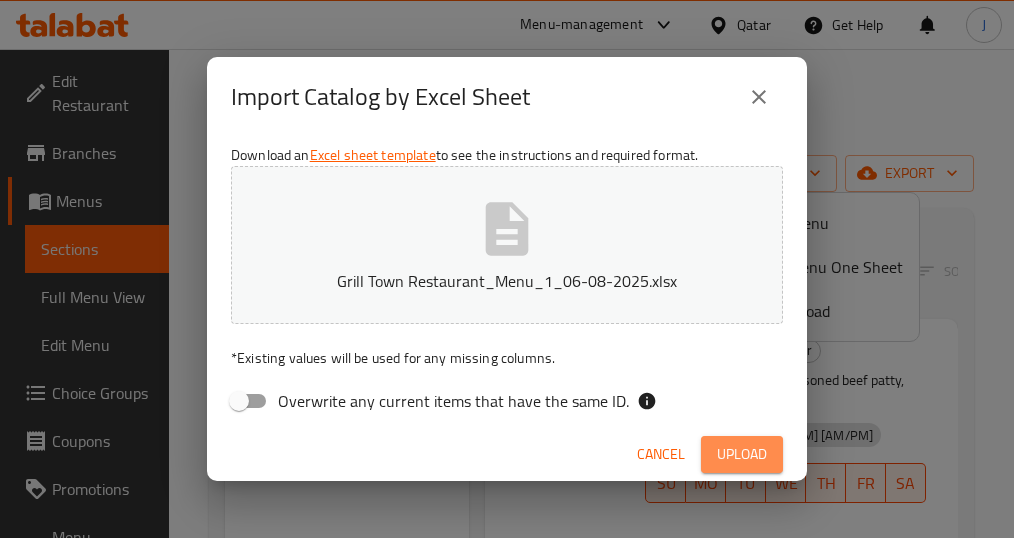 click on "Upload" at bounding box center (742, 454) 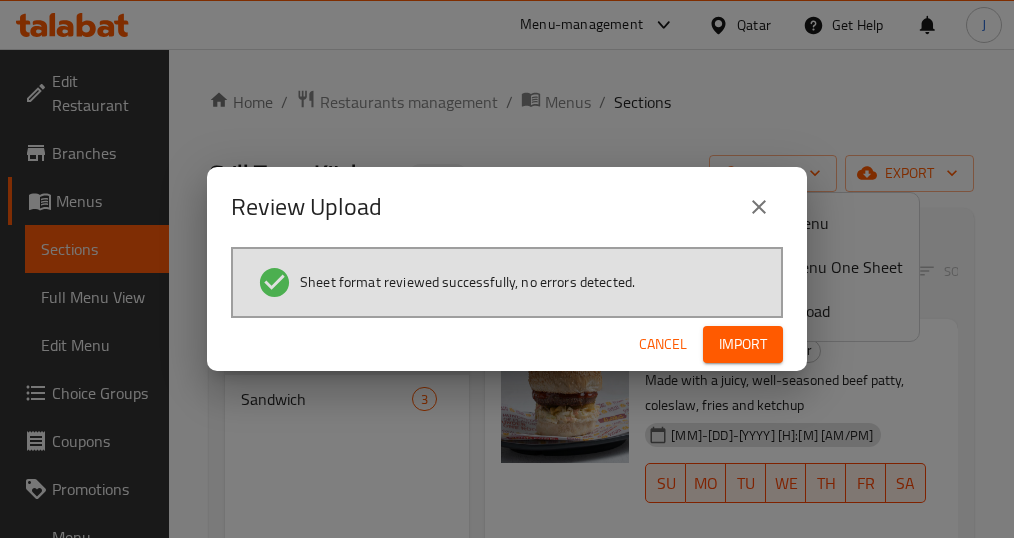 click on "Cancel Import" at bounding box center (507, 344) 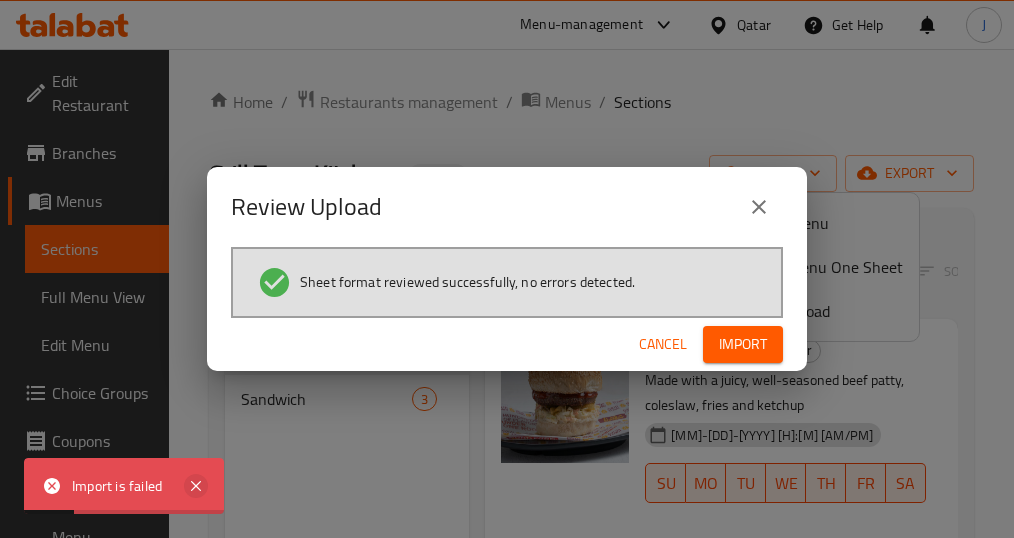 click 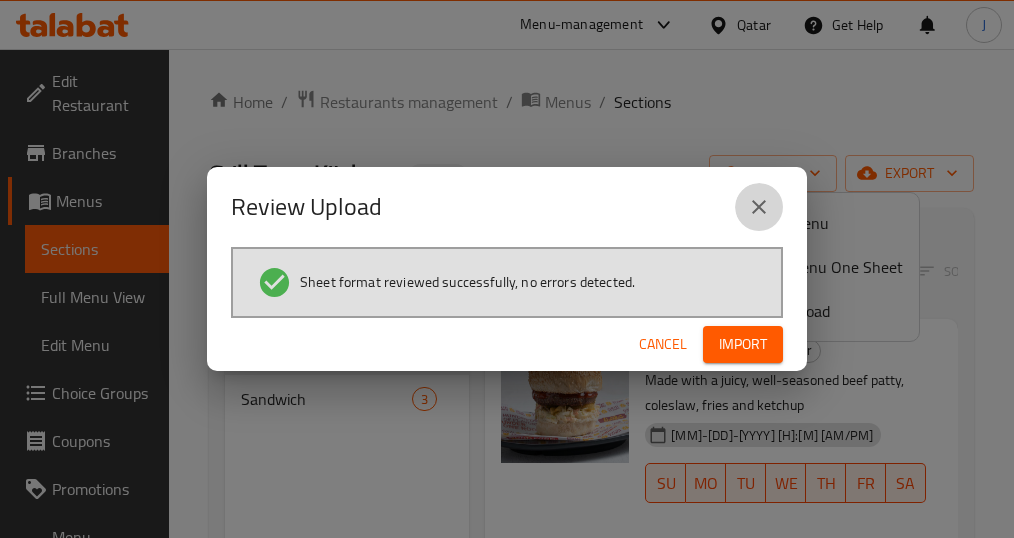click at bounding box center [759, 207] 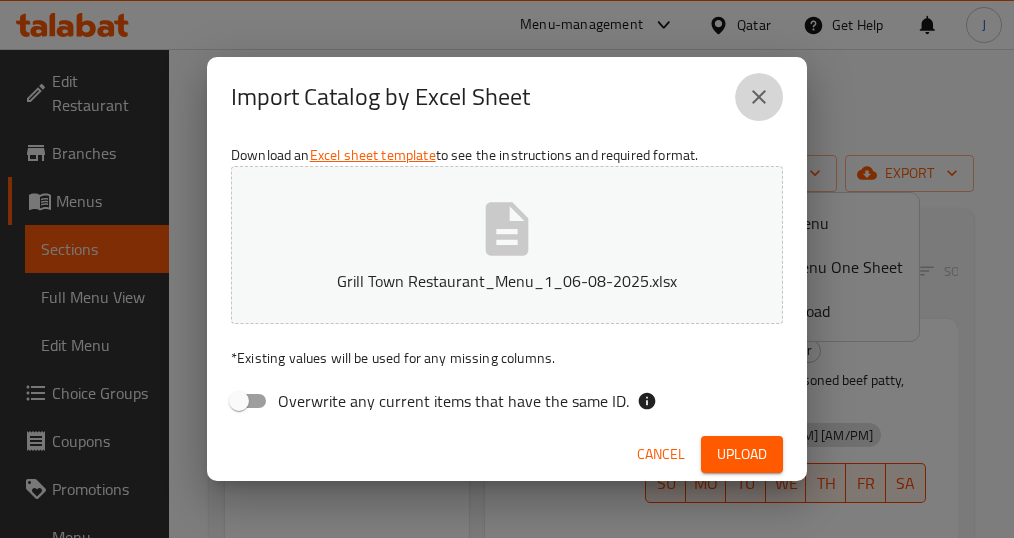 click 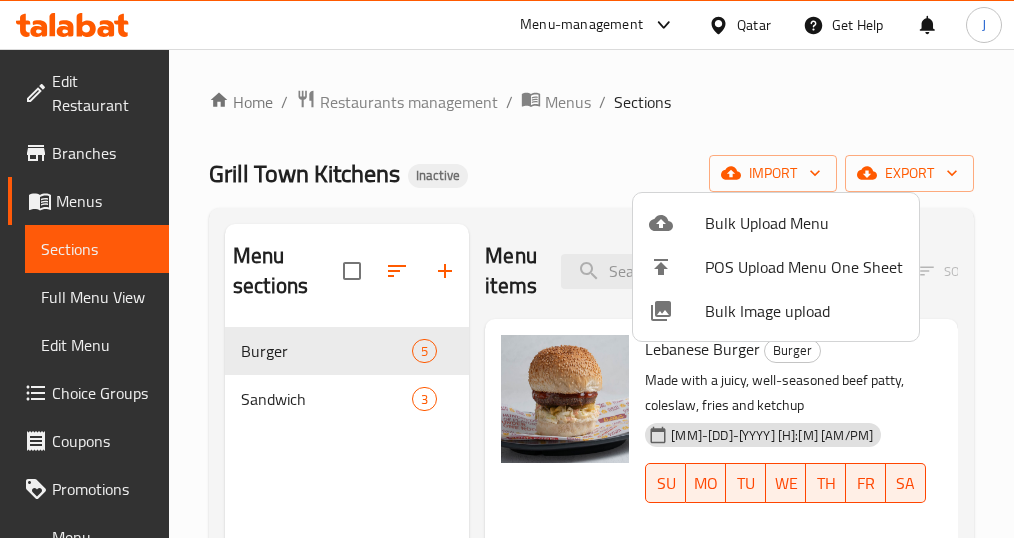 click at bounding box center (507, 269) 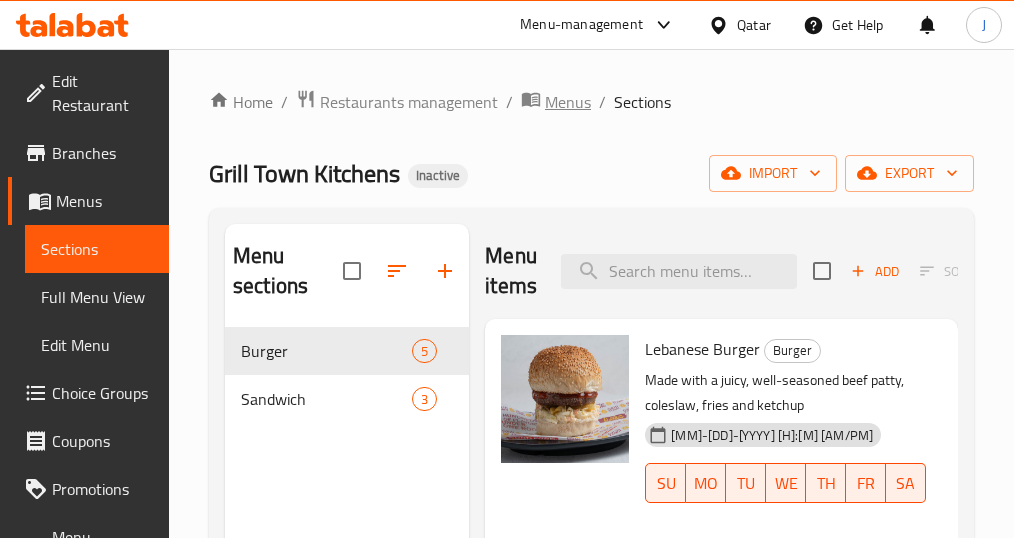 click on "Menus" at bounding box center (568, 102) 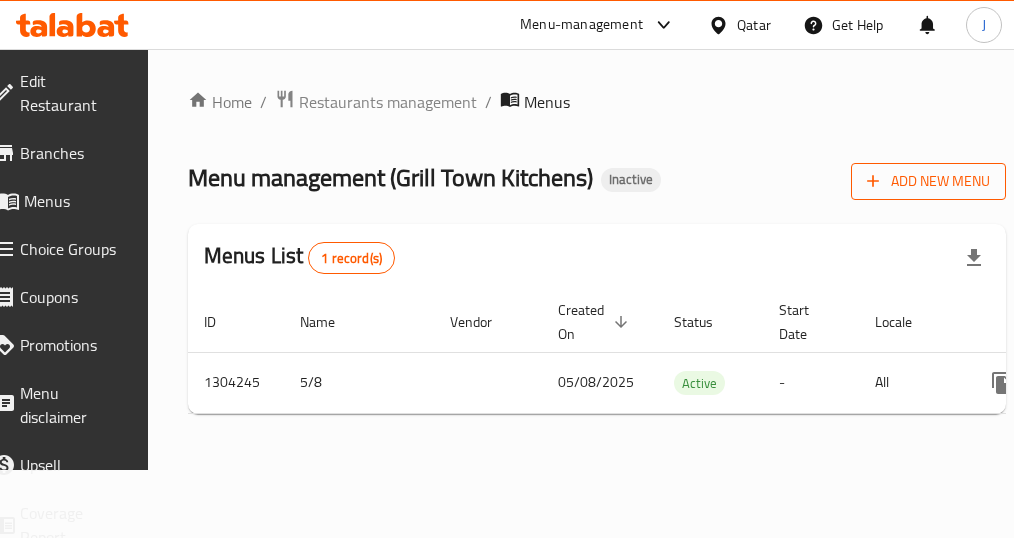 click on "Add New Menu" at bounding box center (928, 181) 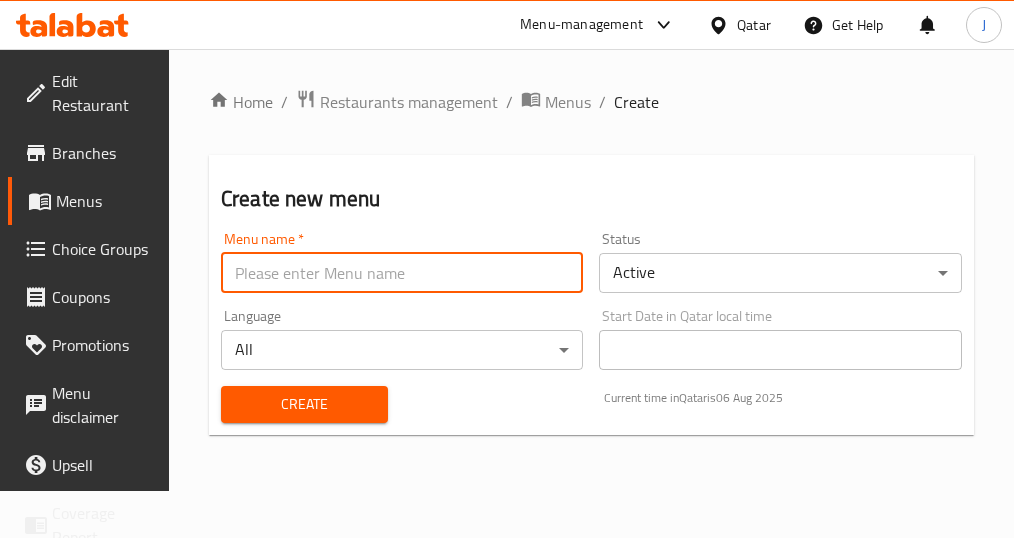click at bounding box center [402, 273] 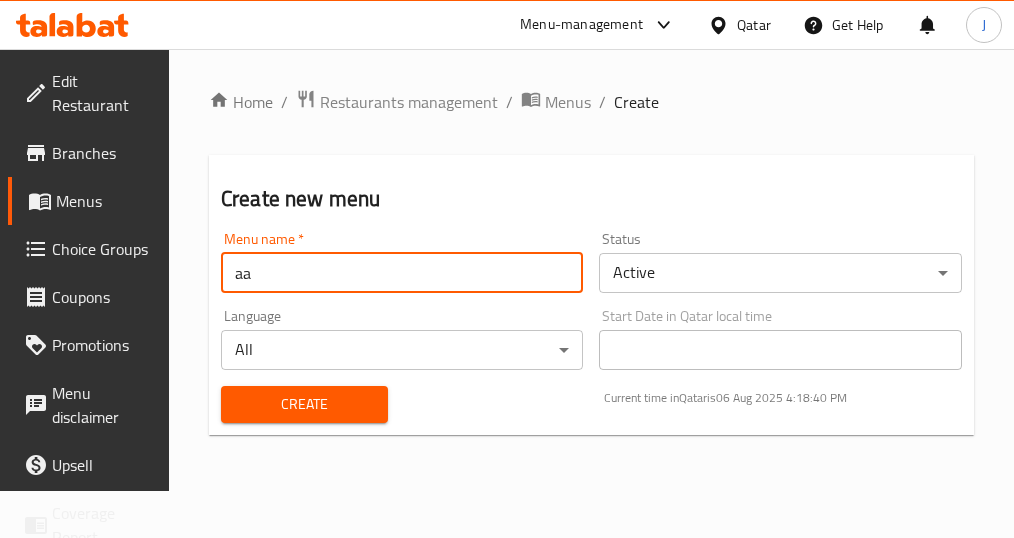 type on "aa" 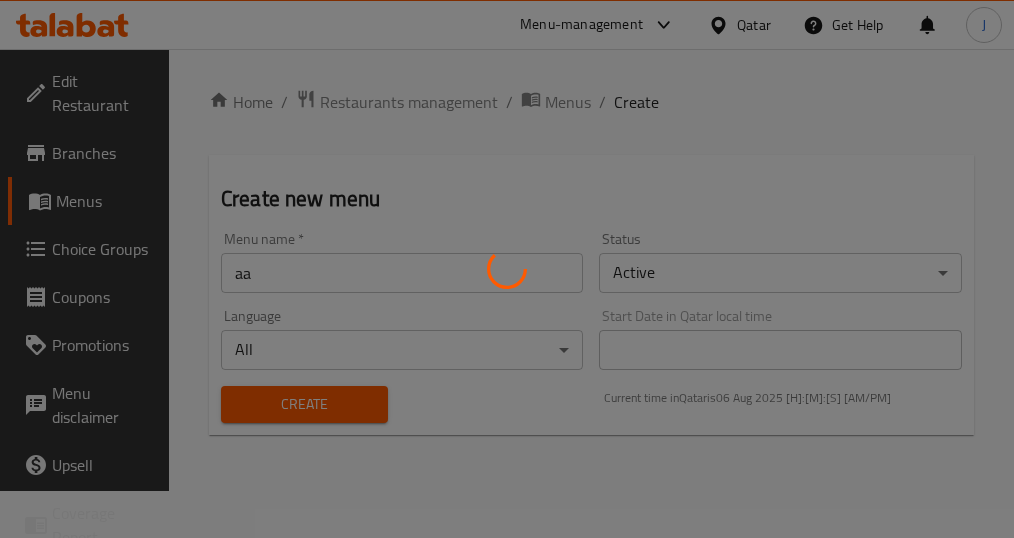 type 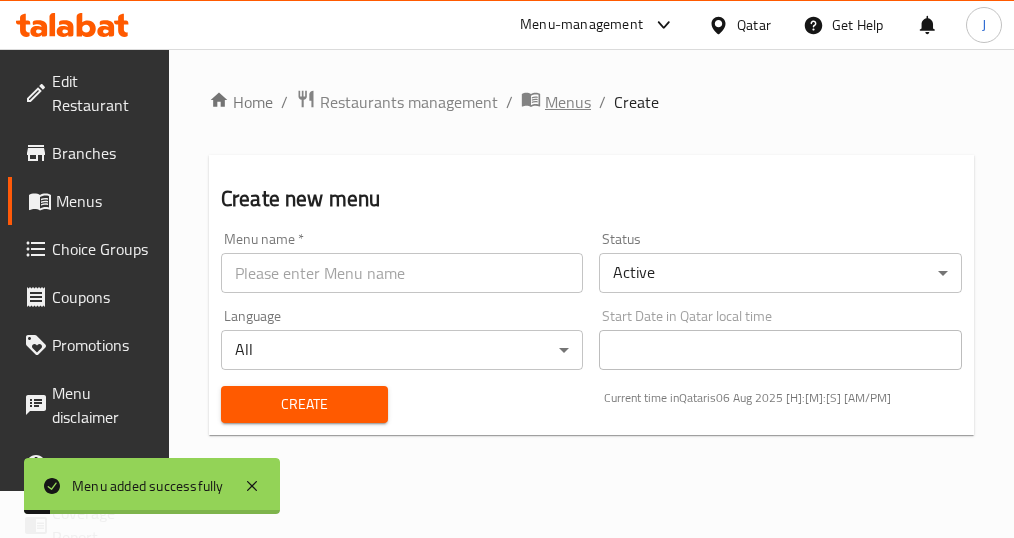 click on "Menus" at bounding box center (568, 102) 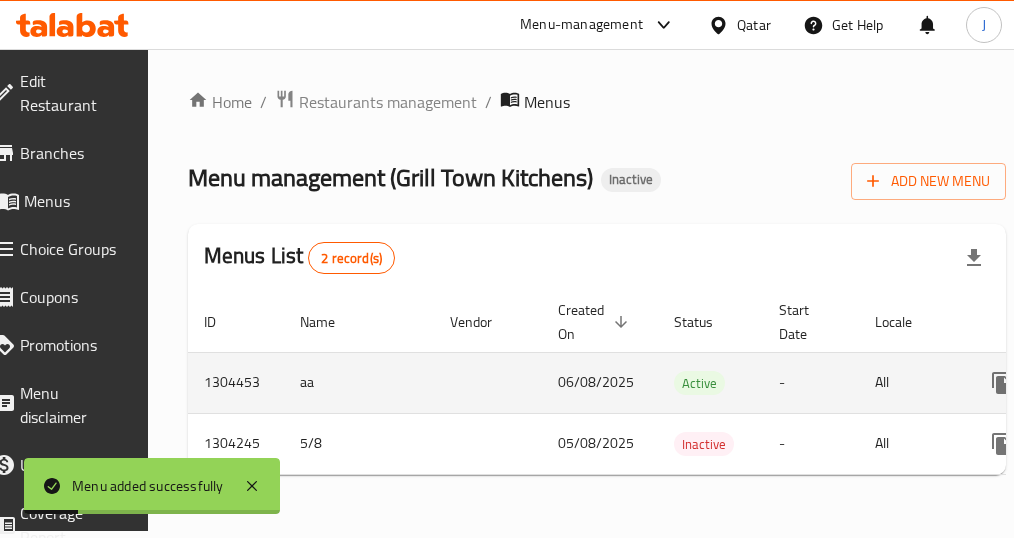 scroll, scrollTop: 0, scrollLeft: 228, axis: horizontal 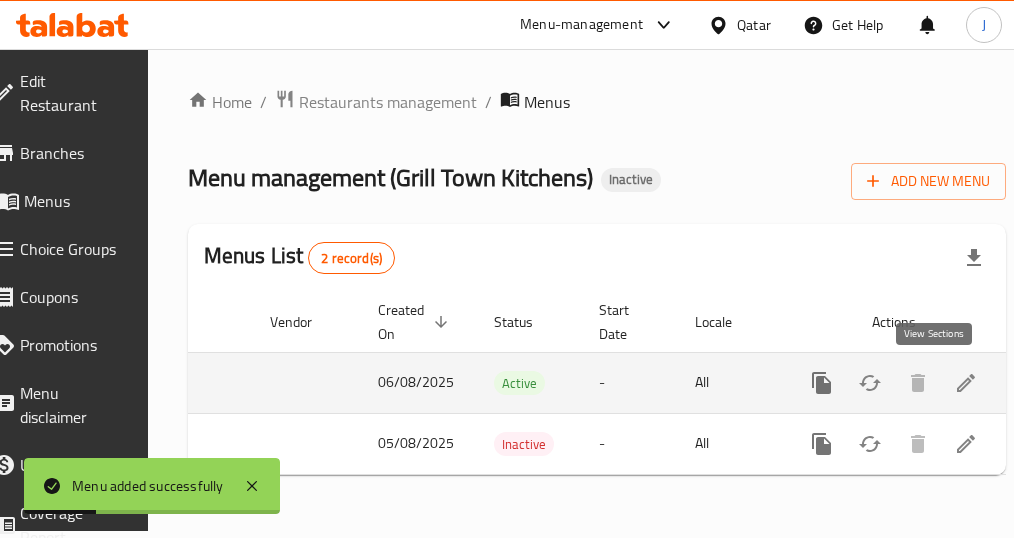 click 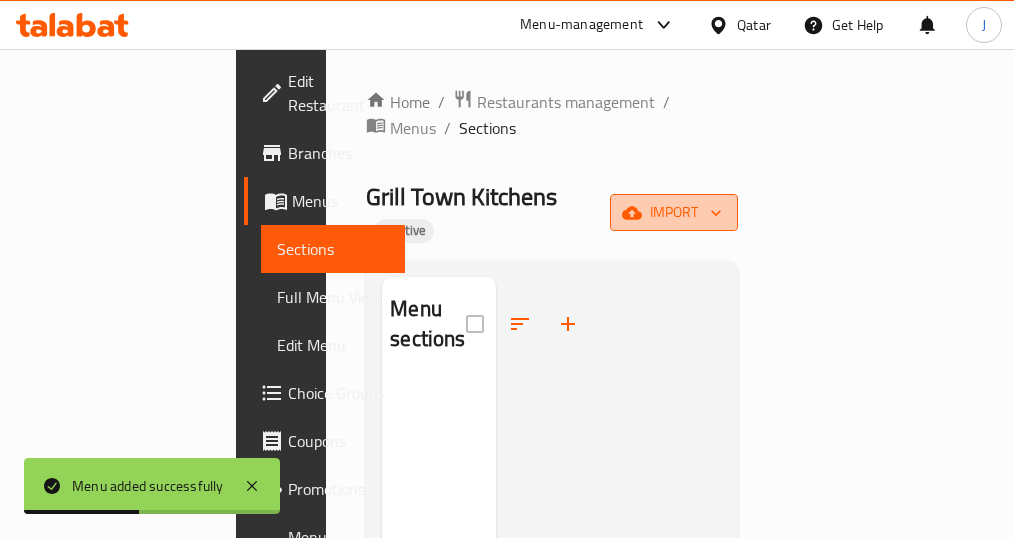 click on "import" at bounding box center (674, 212) 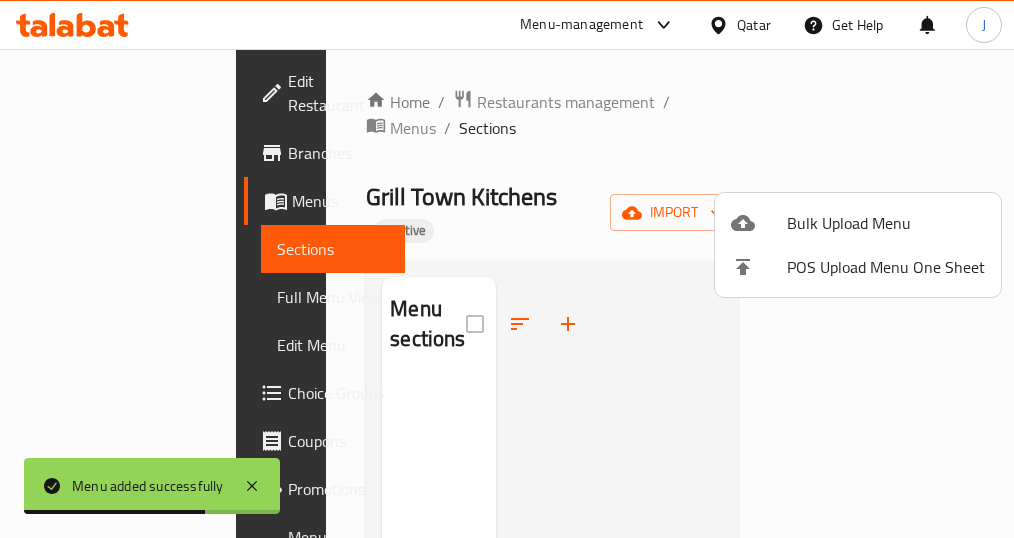 click on "Bulk Upload Menu" at bounding box center (886, 223) 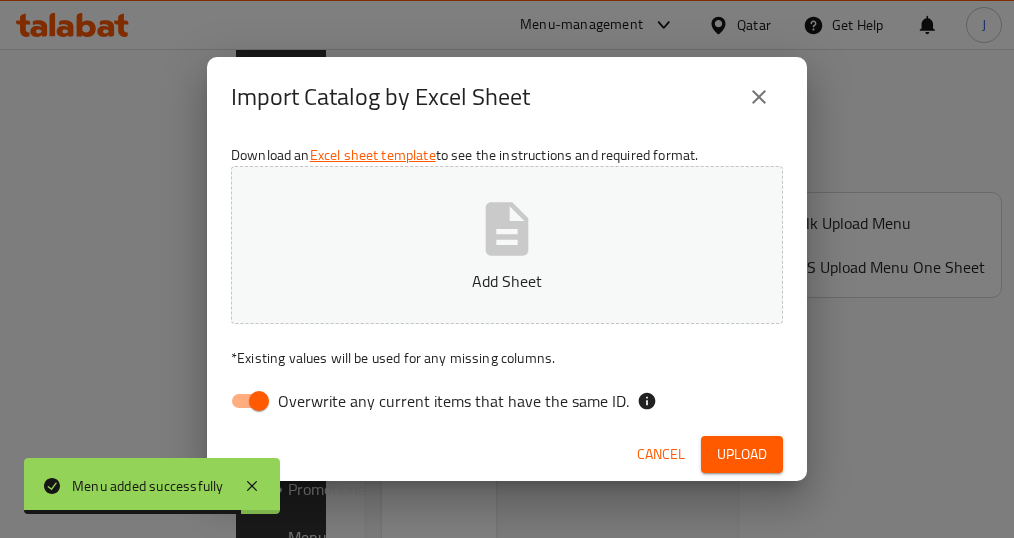 click on "Overwrite any current items that have the same ID." at bounding box center [259, 401] 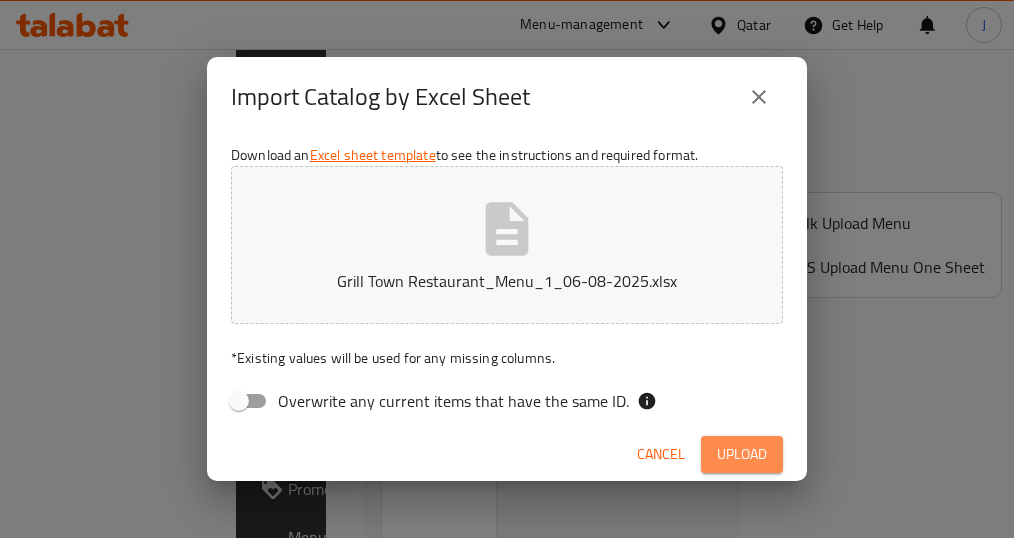 click on "Upload" at bounding box center (742, 454) 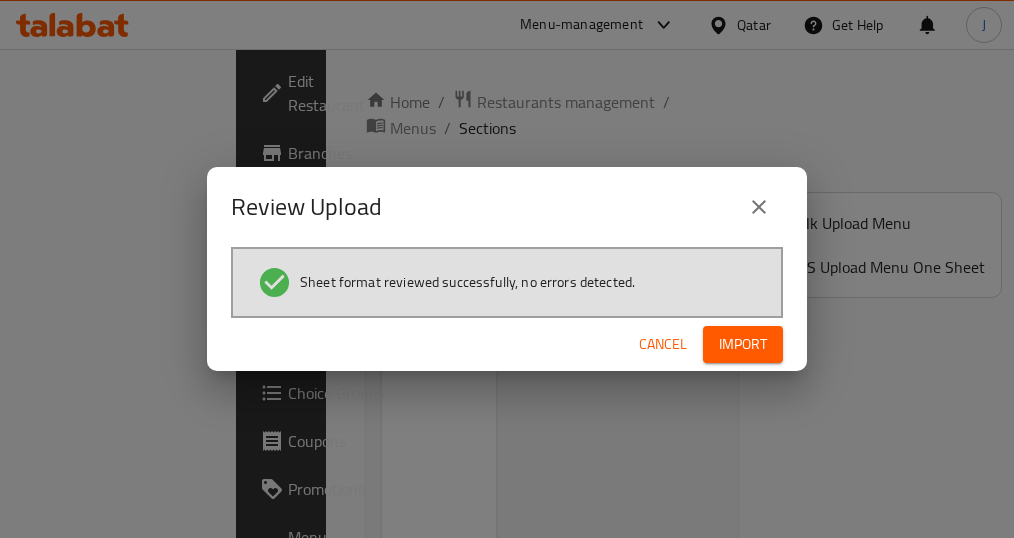 click on "Import" at bounding box center [743, 344] 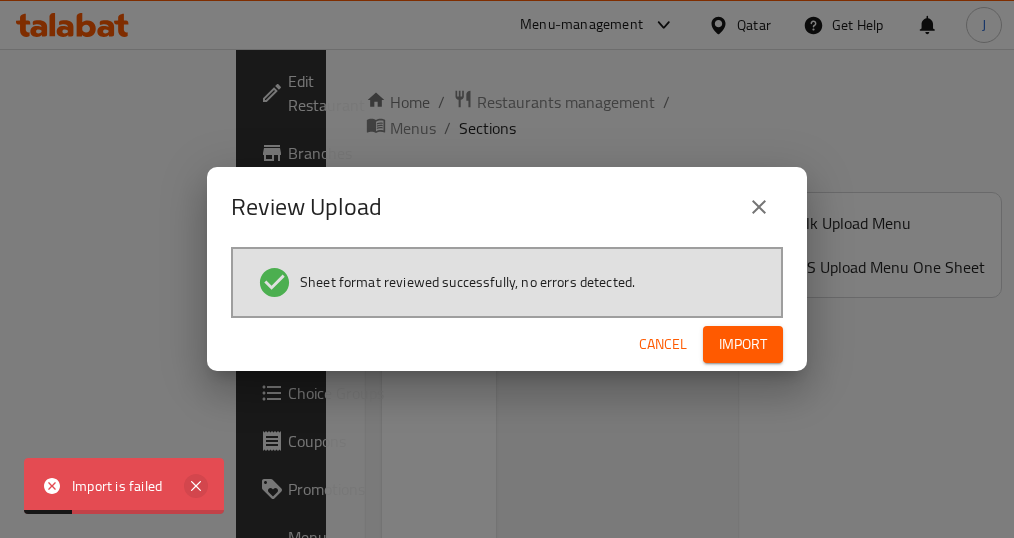 click 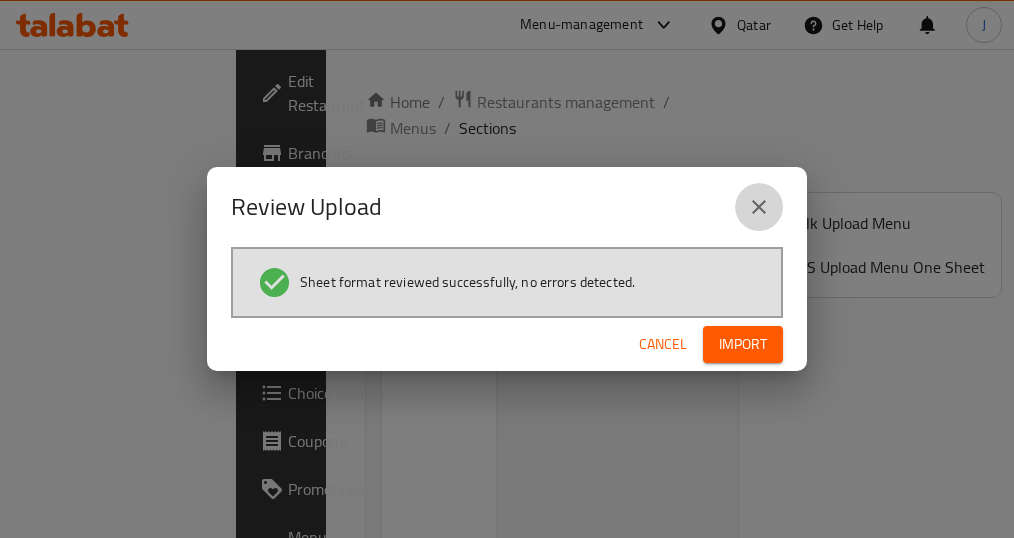 click 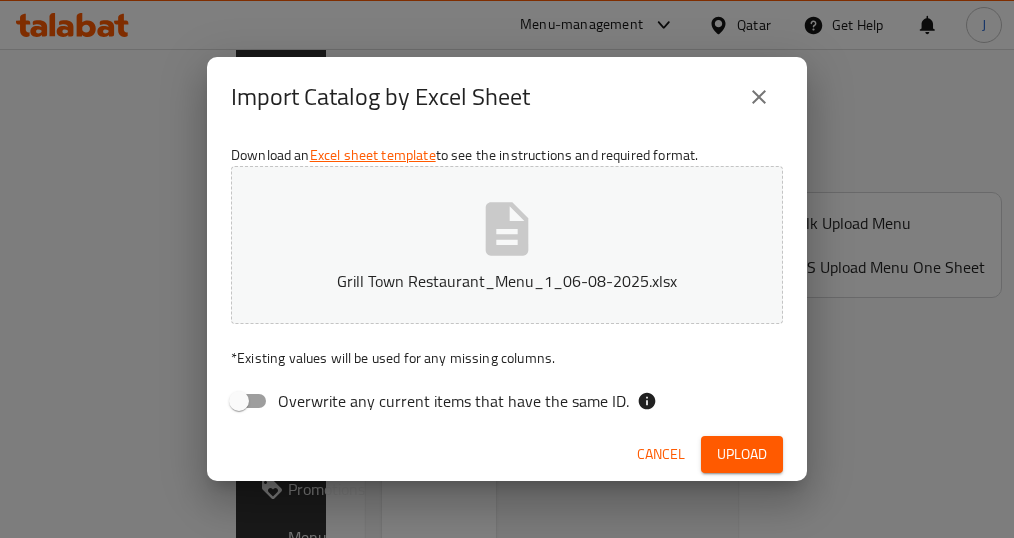 click on "Download an Excel sheet template to see the instructions and required format. Grill Town Restaurant_Menu_1_06-08-2025.xlsx * Existing values will be used for any missing columns. Overwrite any current items that have the same ID." at bounding box center (507, 282) 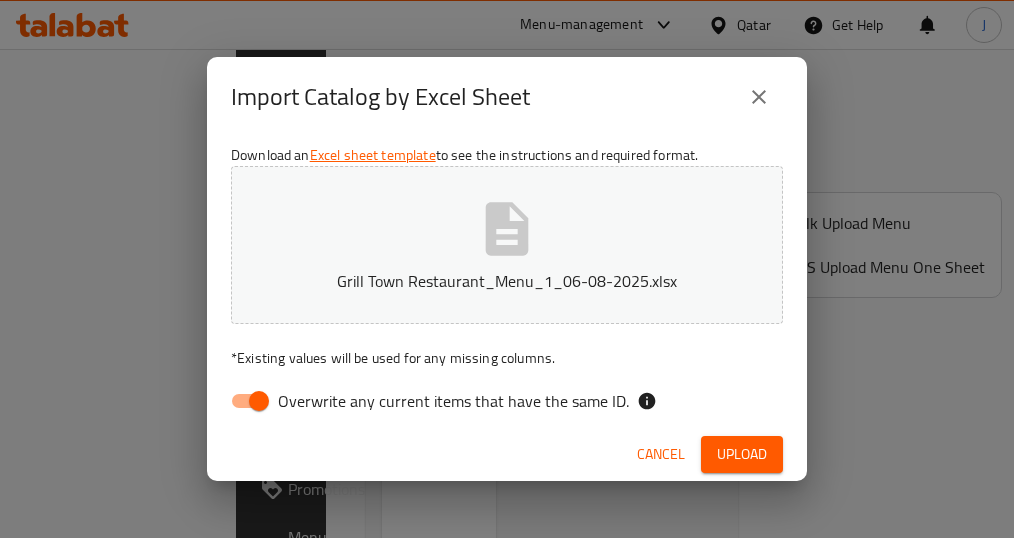 click on "Upload" at bounding box center (742, 454) 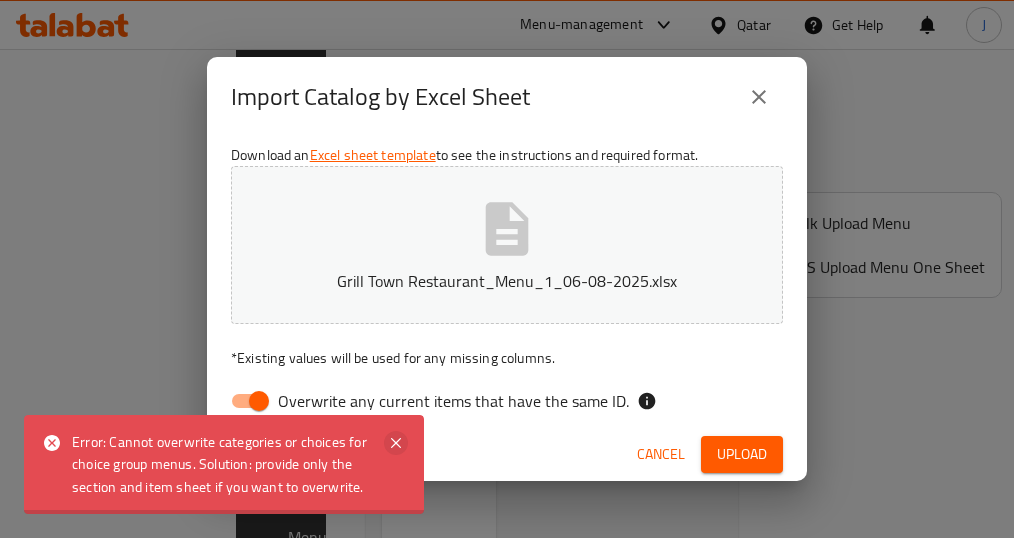 click 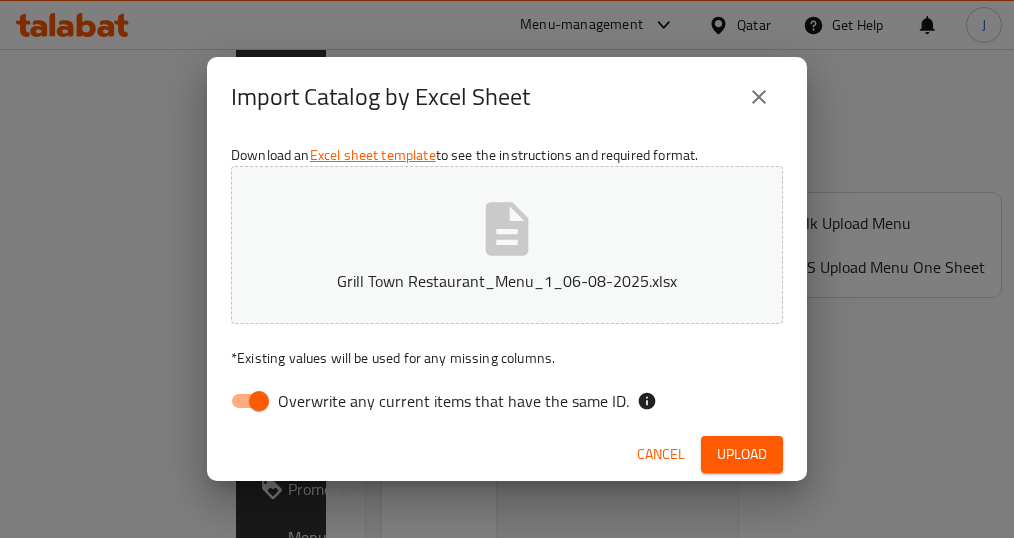 click on "Cancel" at bounding box center (661, 454) 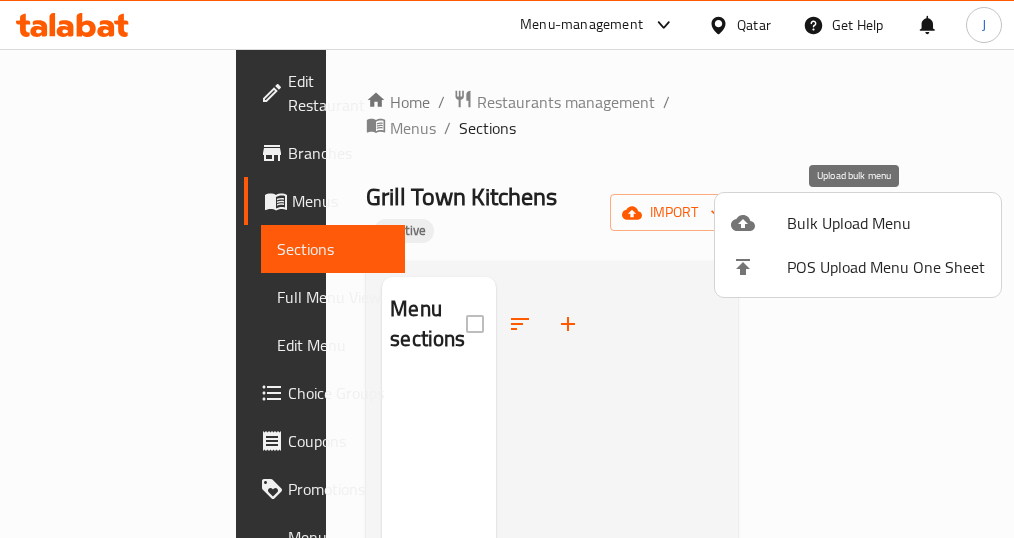 click at bounding box center (759, 223) 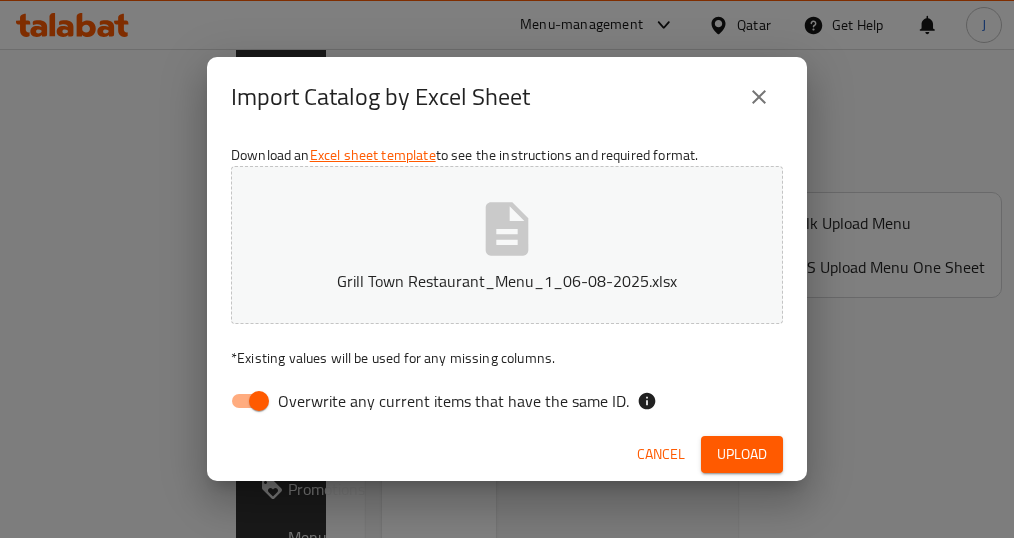 click on "Upload" at bounding box center [742, 454] 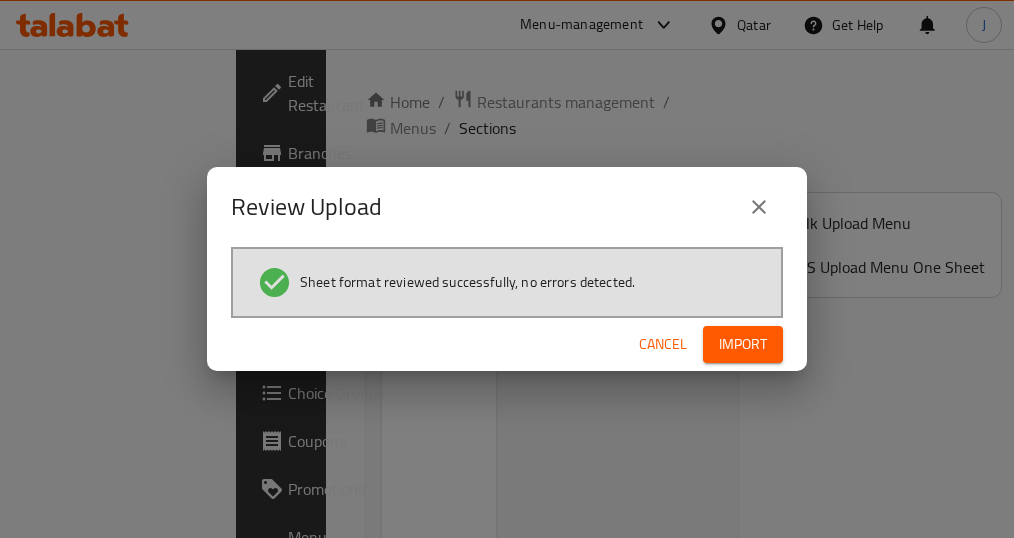 click on "Import" at bounding box center (743, 344) 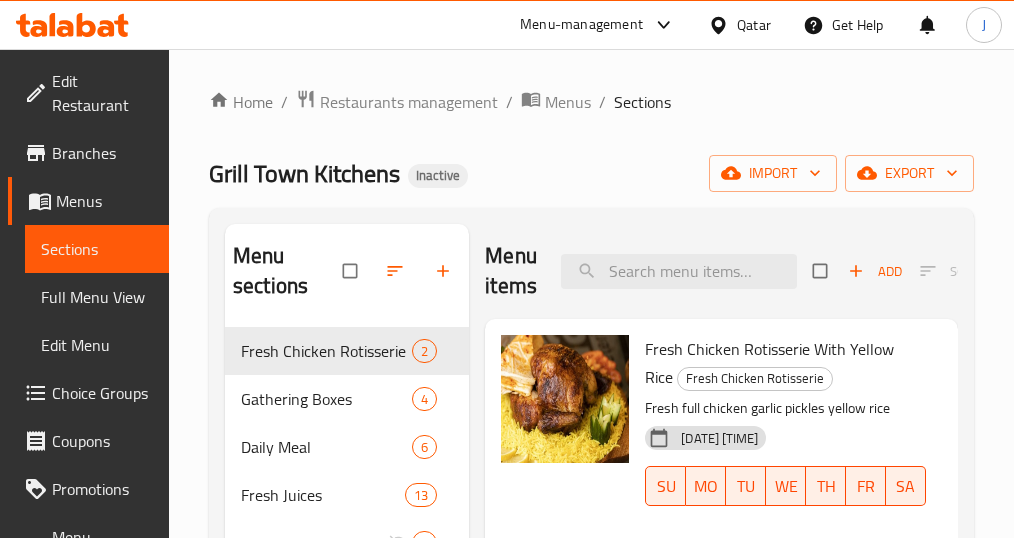 scroll, scrollTop: 123, scrollLeft: 0, axis: vertical 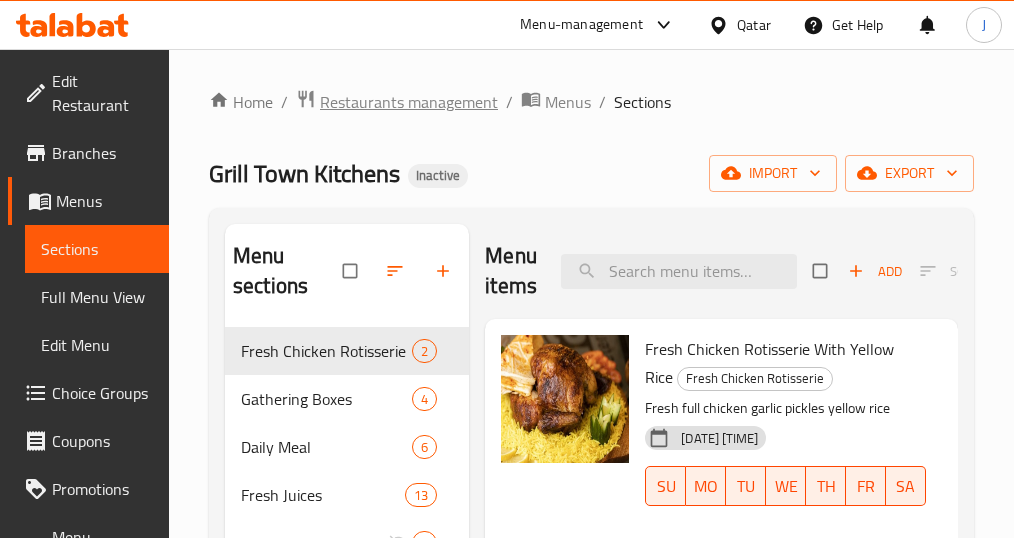 click on "Restaurants management" at bounding box center (409, 102) 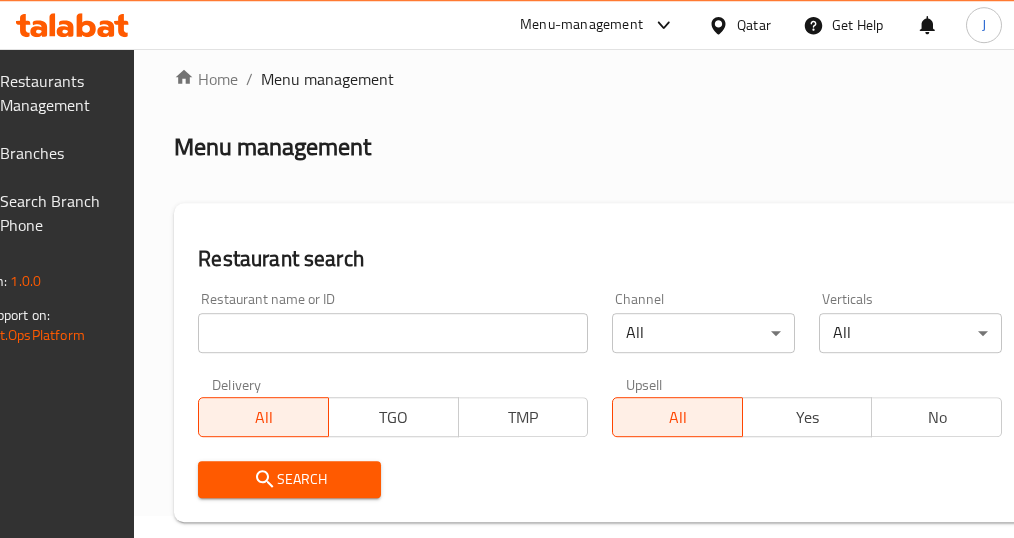 scroll, scrollTop: 0, scrollLeft: 0, axis: both 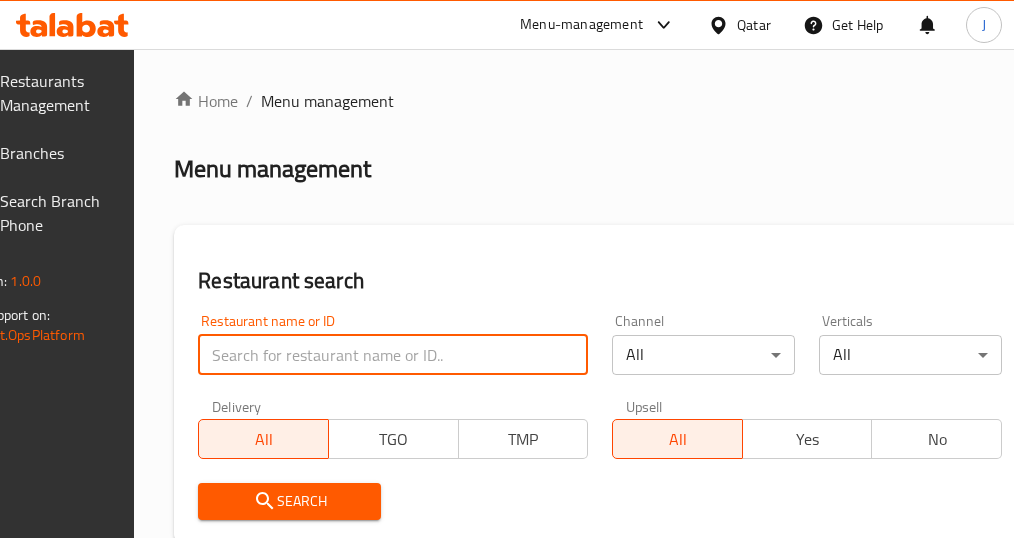 click at bounding box center [393, 355] 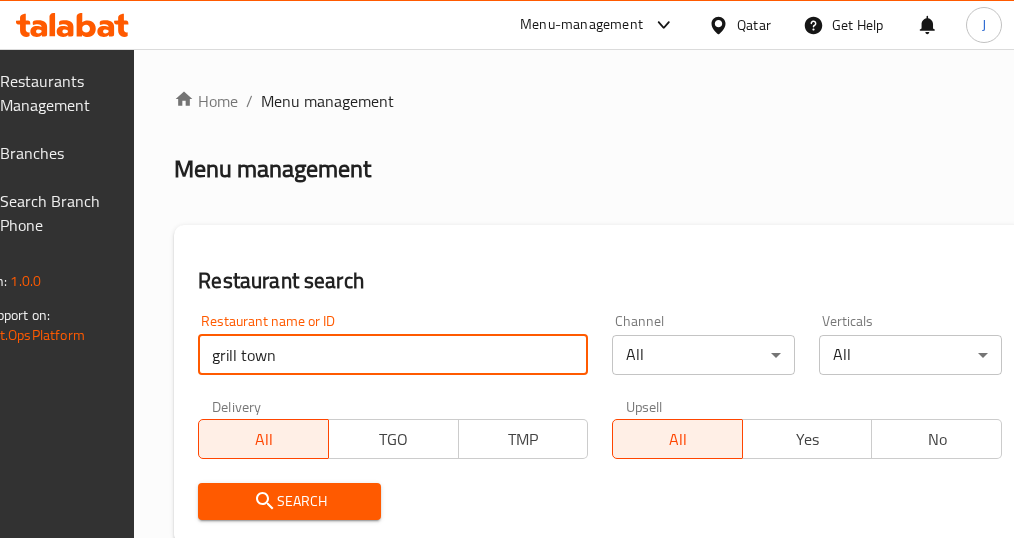 type on "grill town" 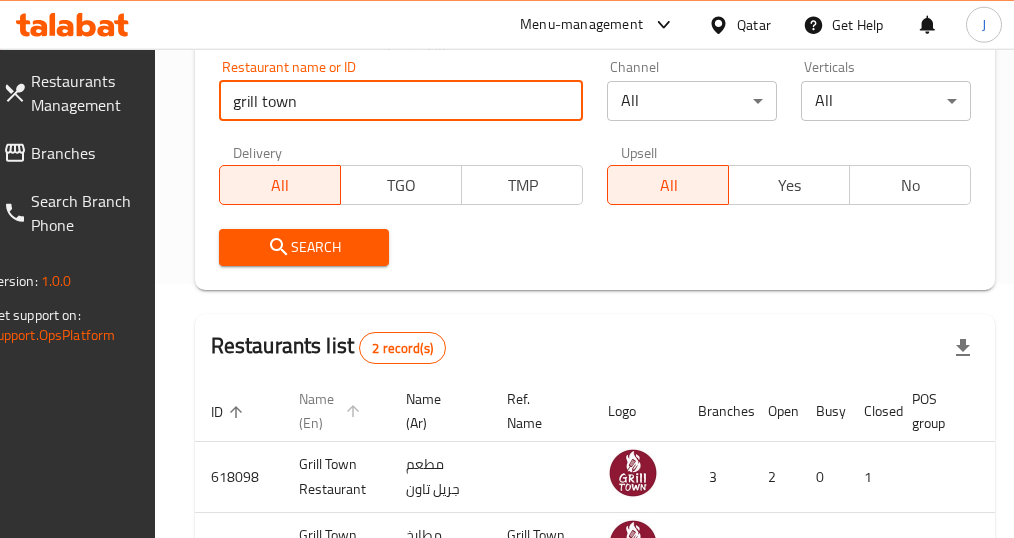 scroll, scrollTop: 407, scrollLeft: 0, axis: vertical 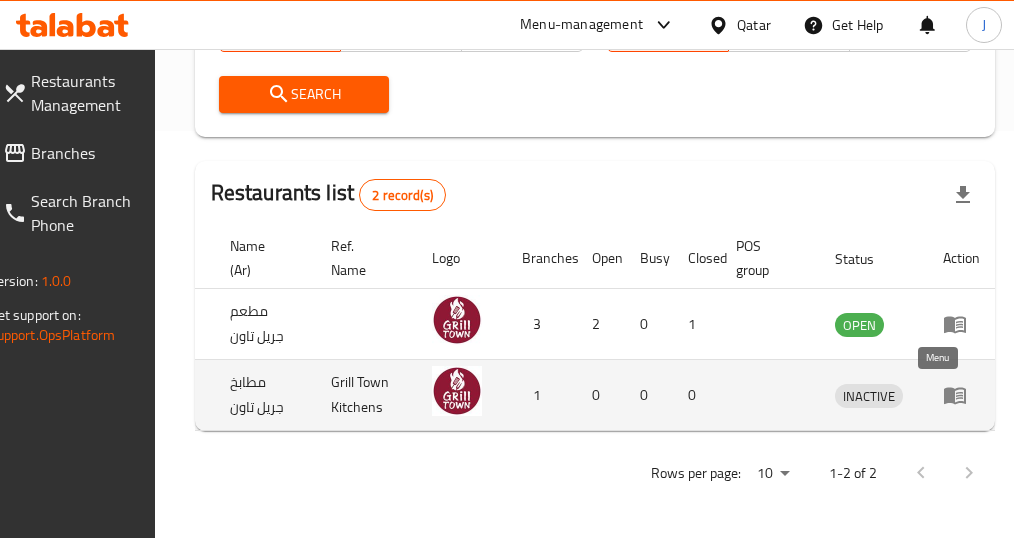 click 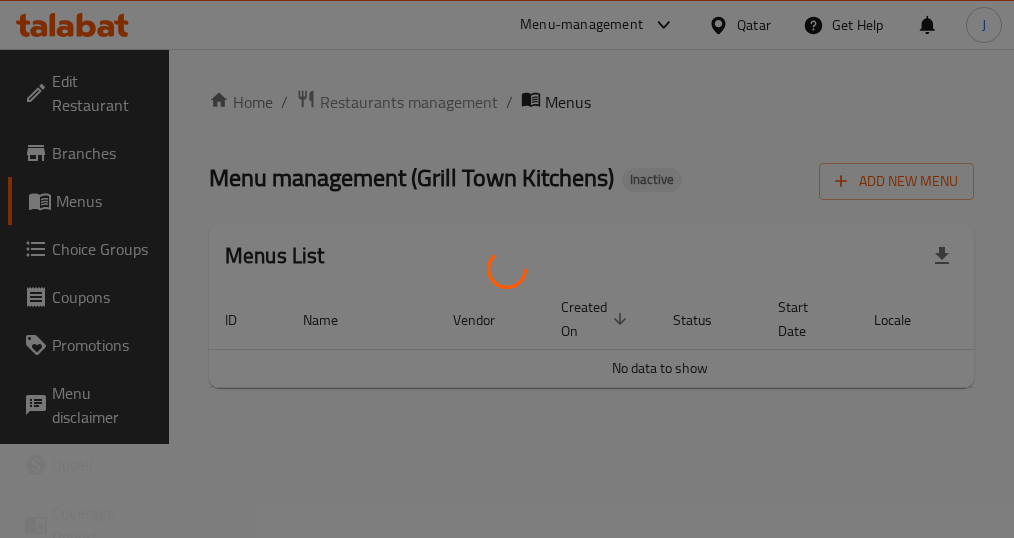 scroll, scrollTop: 0, scrollLeft: 0, axis: both 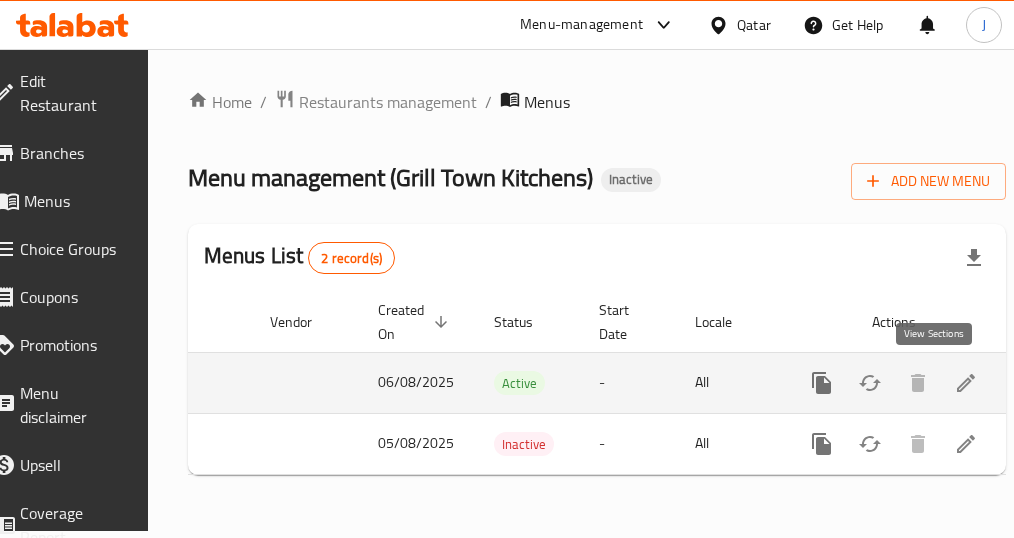 click 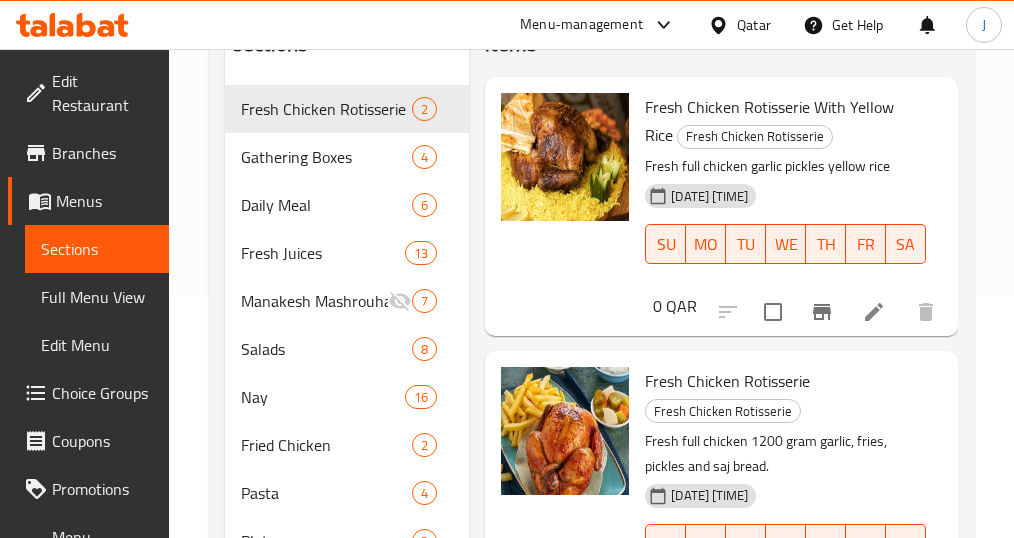 scroll, scrollTop: 0, scrollLeft: 0, axis: both 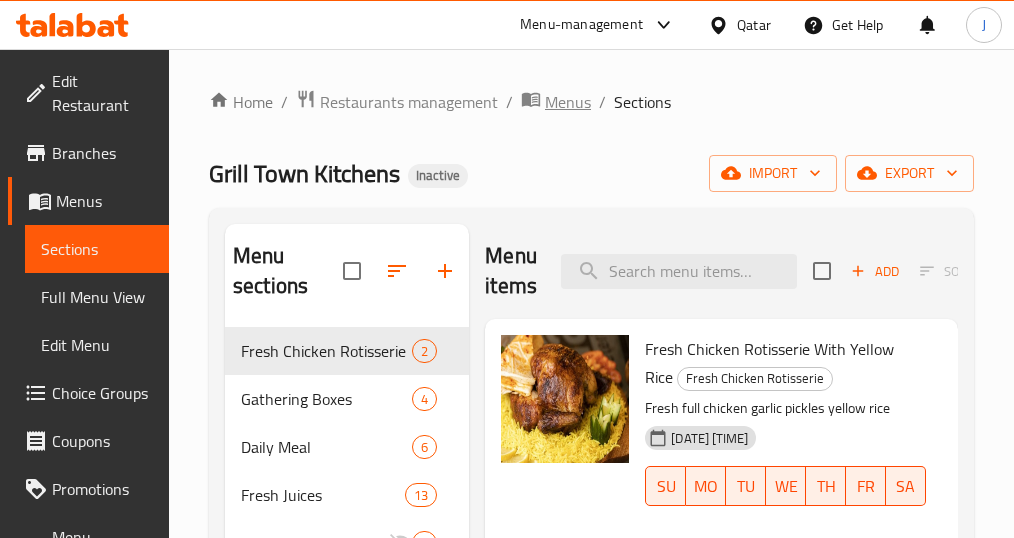 click on "Menus" at bounding box center [568, 102] 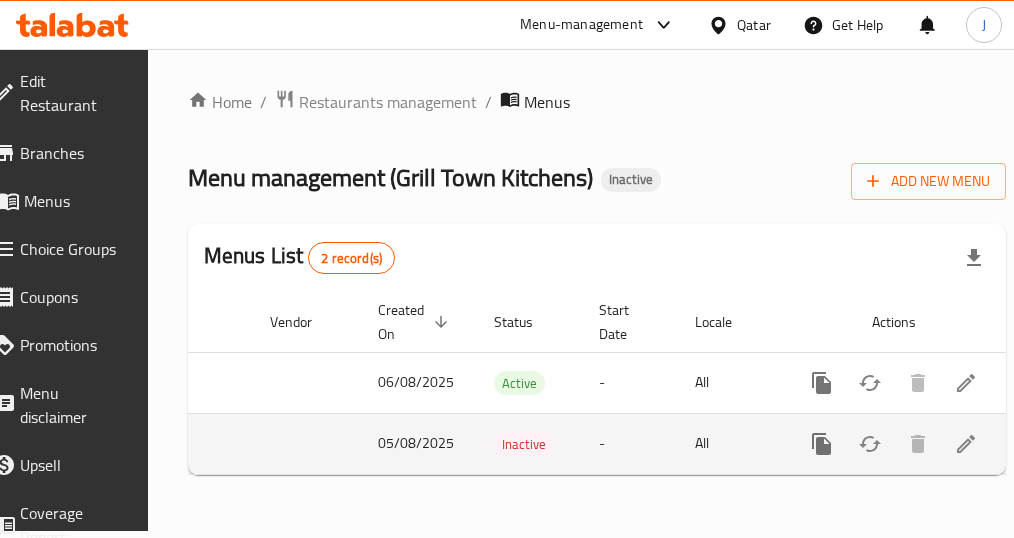 scroll, scrollTop: 0, scrollLeft: 0, axis: both 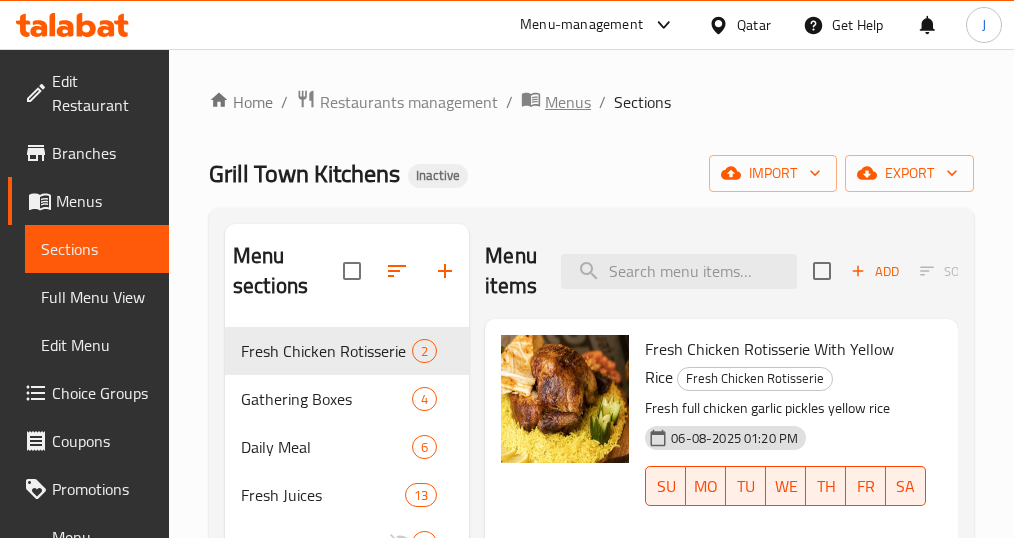 click on "Menus" at bounding box center [568, 102] 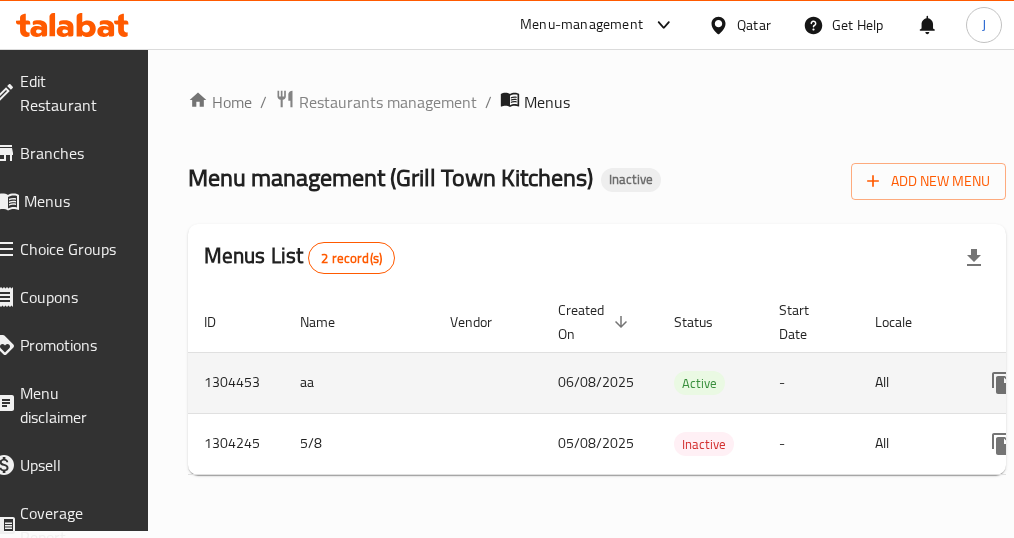 scroll, scrollTop: 0, scrollLeft: 228, axis: horizontal 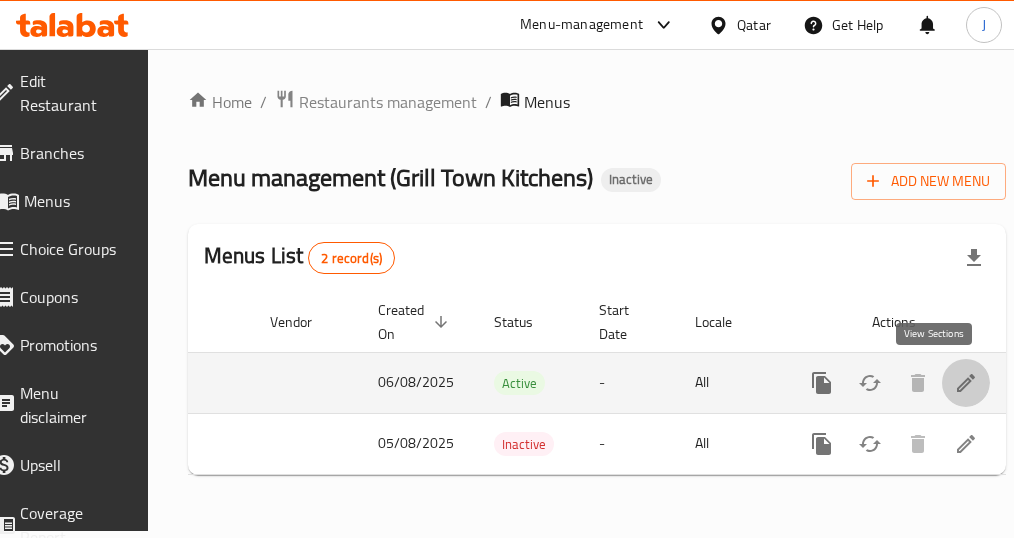 click 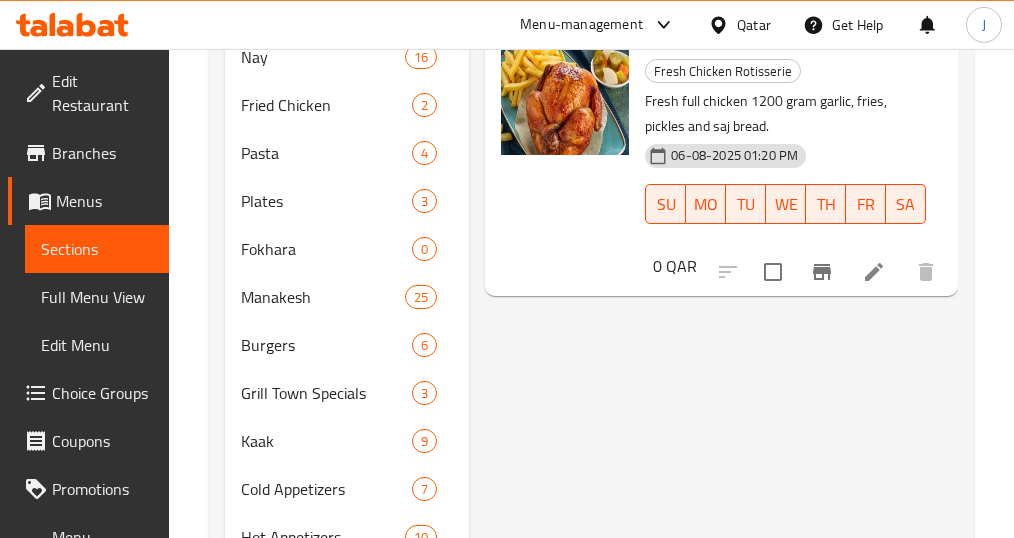 scroll, scrollTop: 653, scrollLeft: 0, axis: vertical 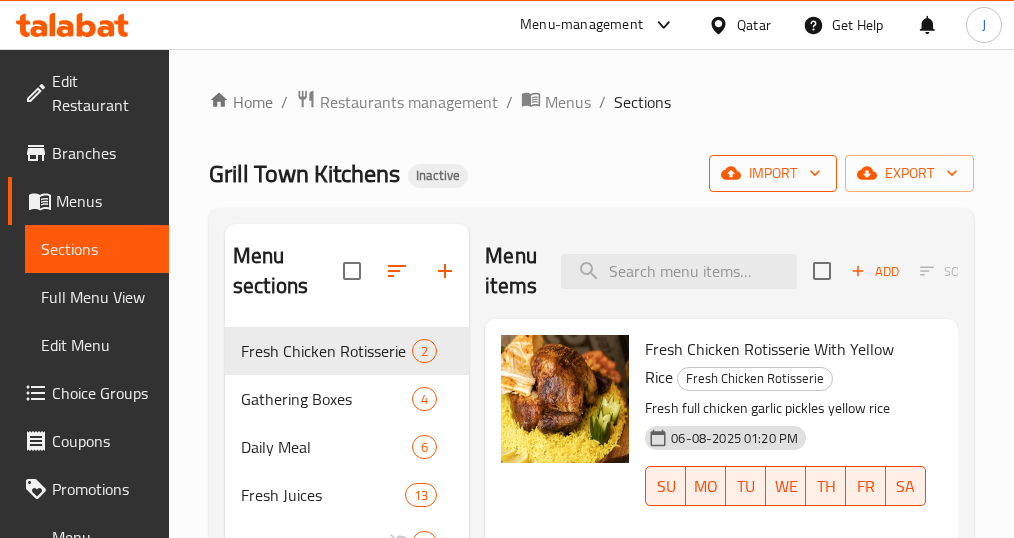 click 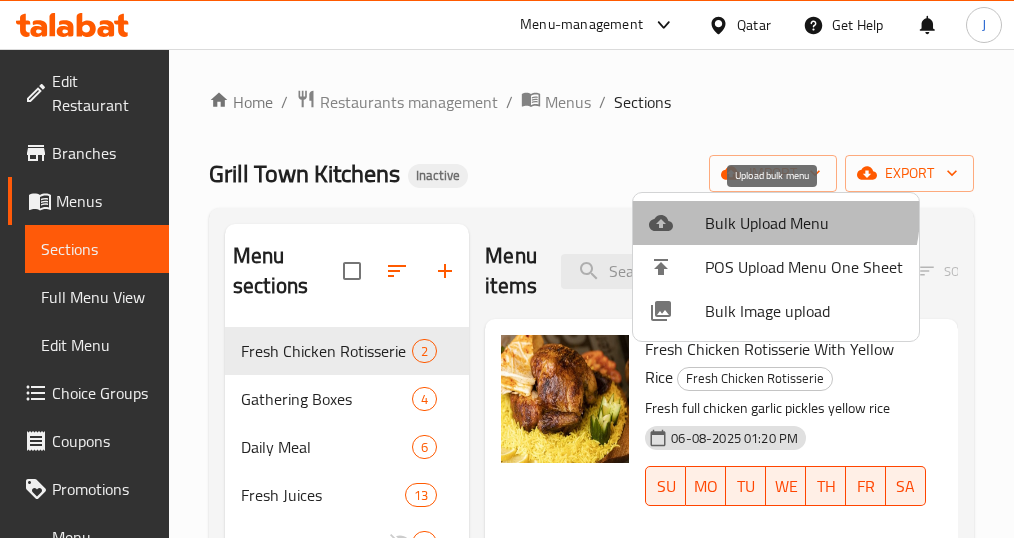 click on "Bulk Upload Menu" at bounding box center (804, 223) 